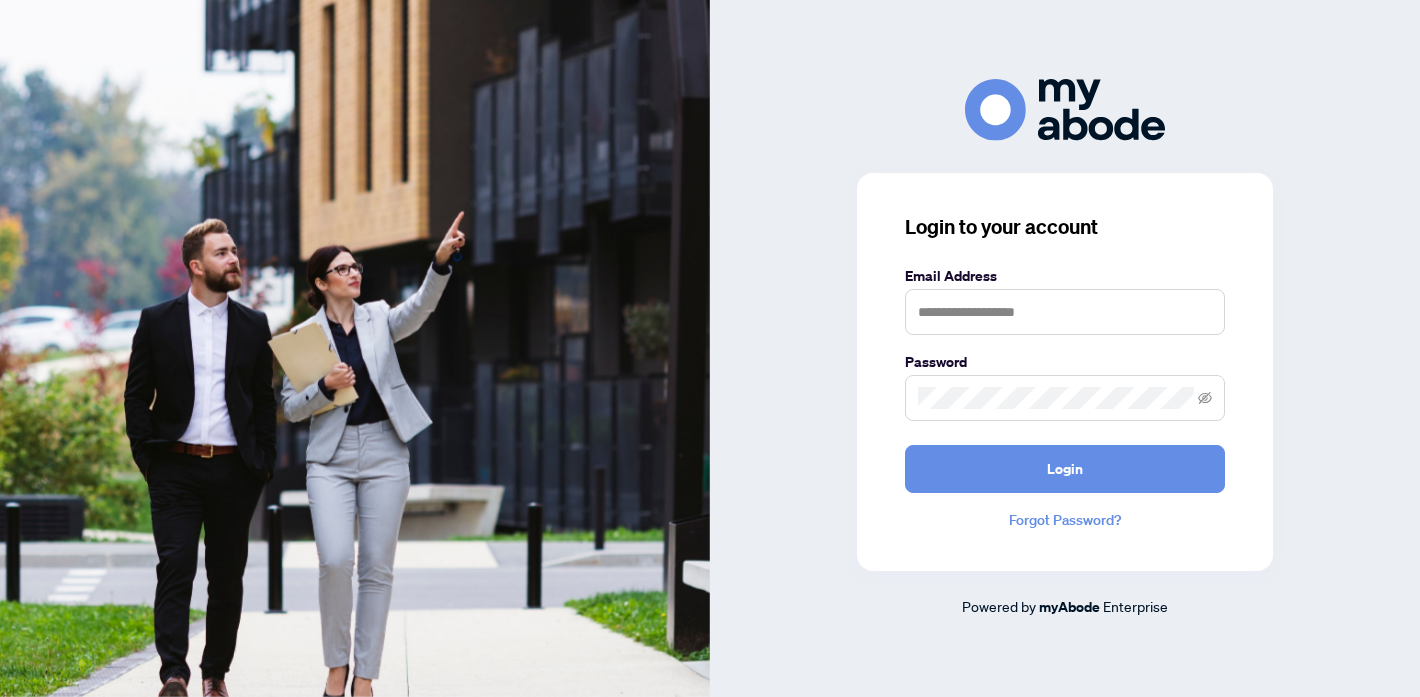 scroll, scrollTop: 0, scrollLeft: 0, axis: both 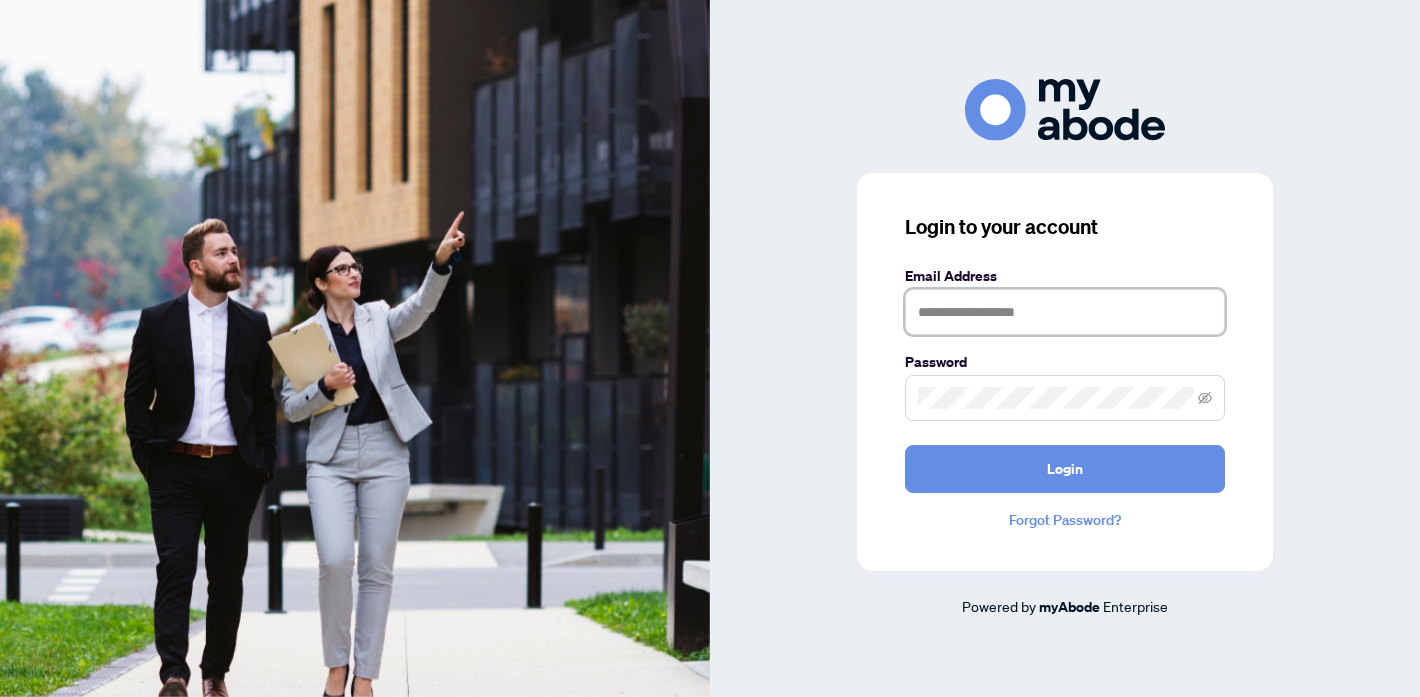 click at bounding box center [1065, 312] 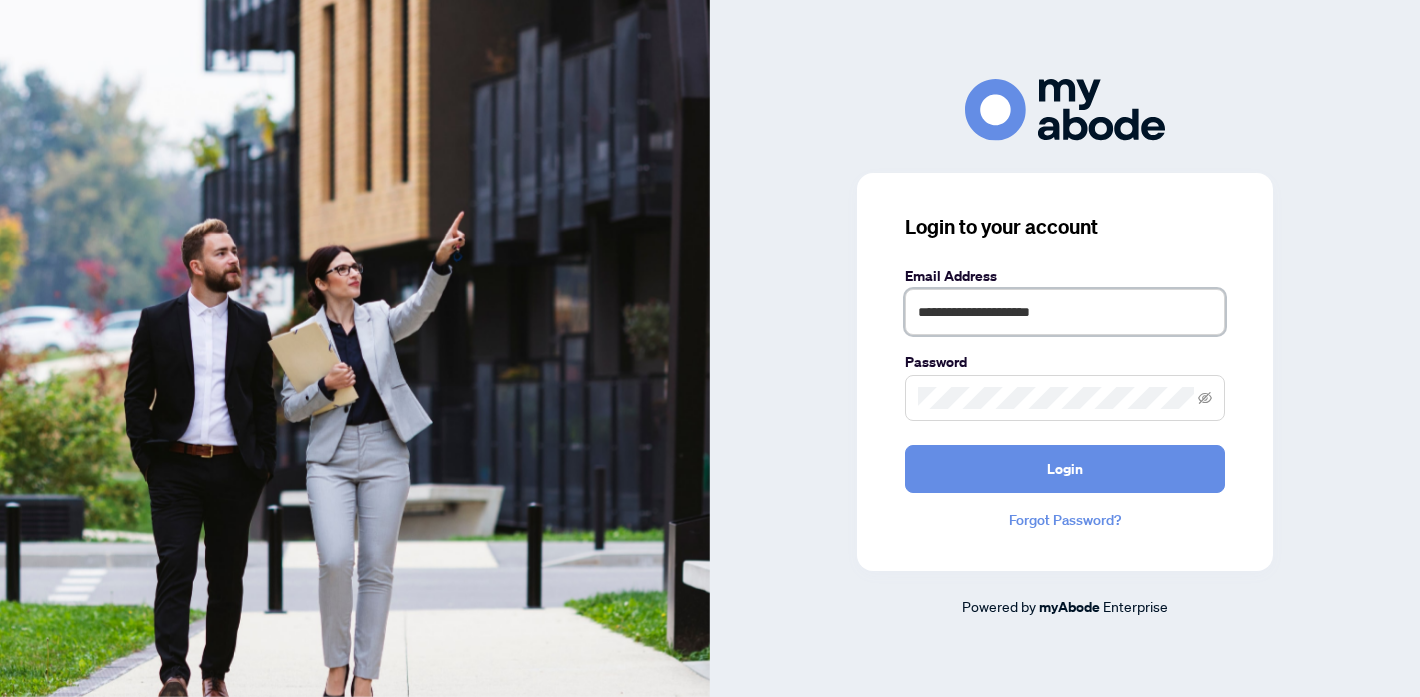 type on "**********" 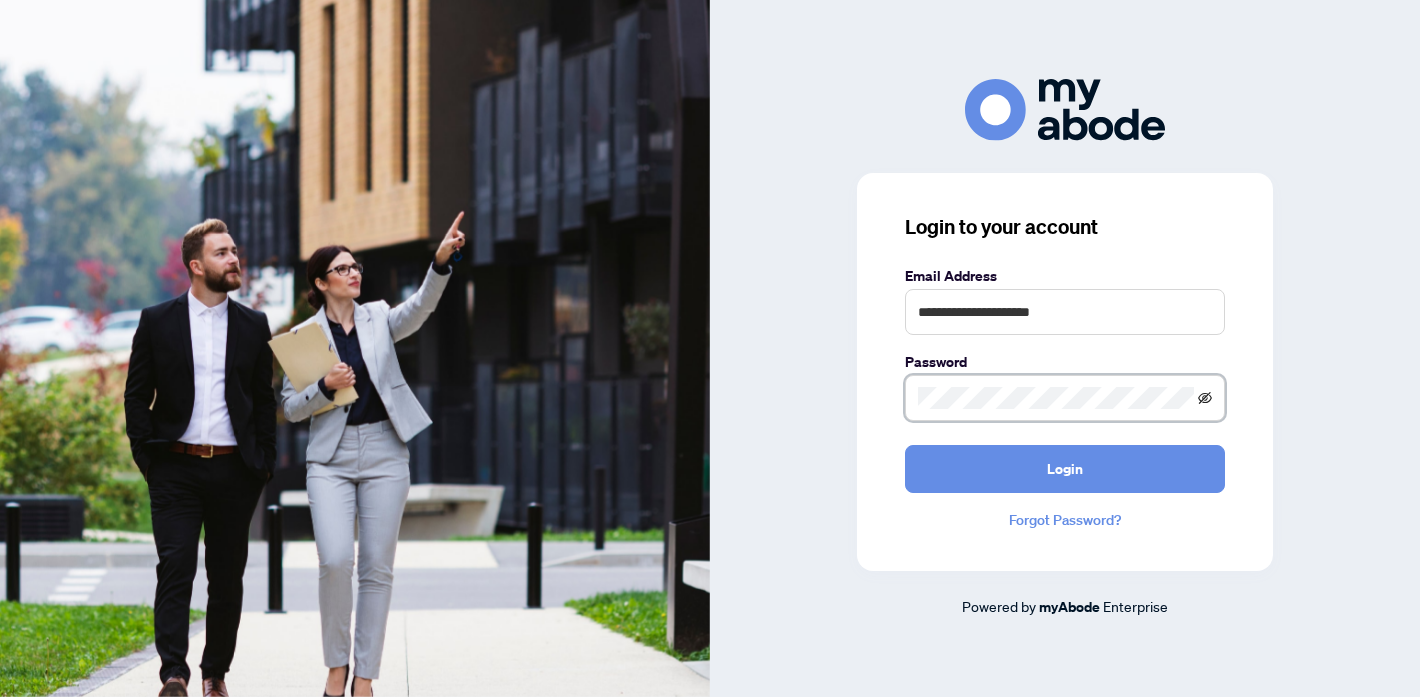 click 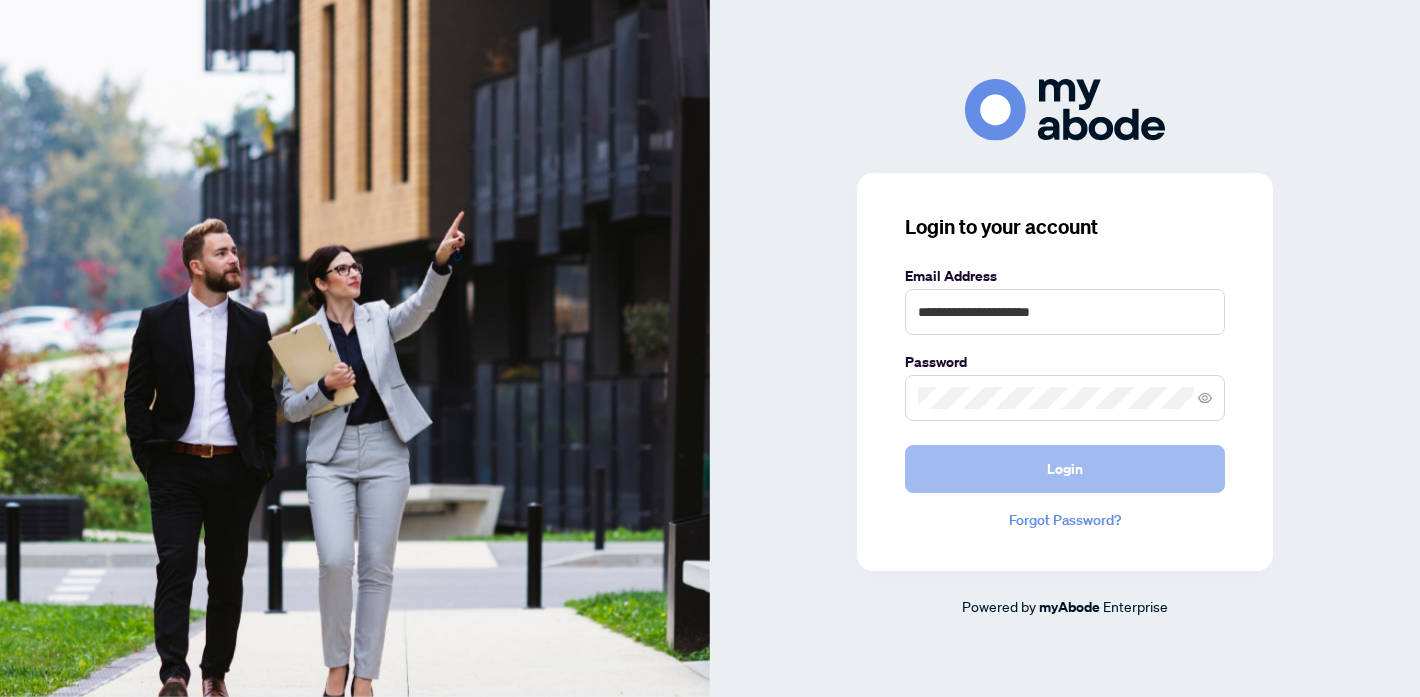 click on "Login" at bounding box center [1065, 469] 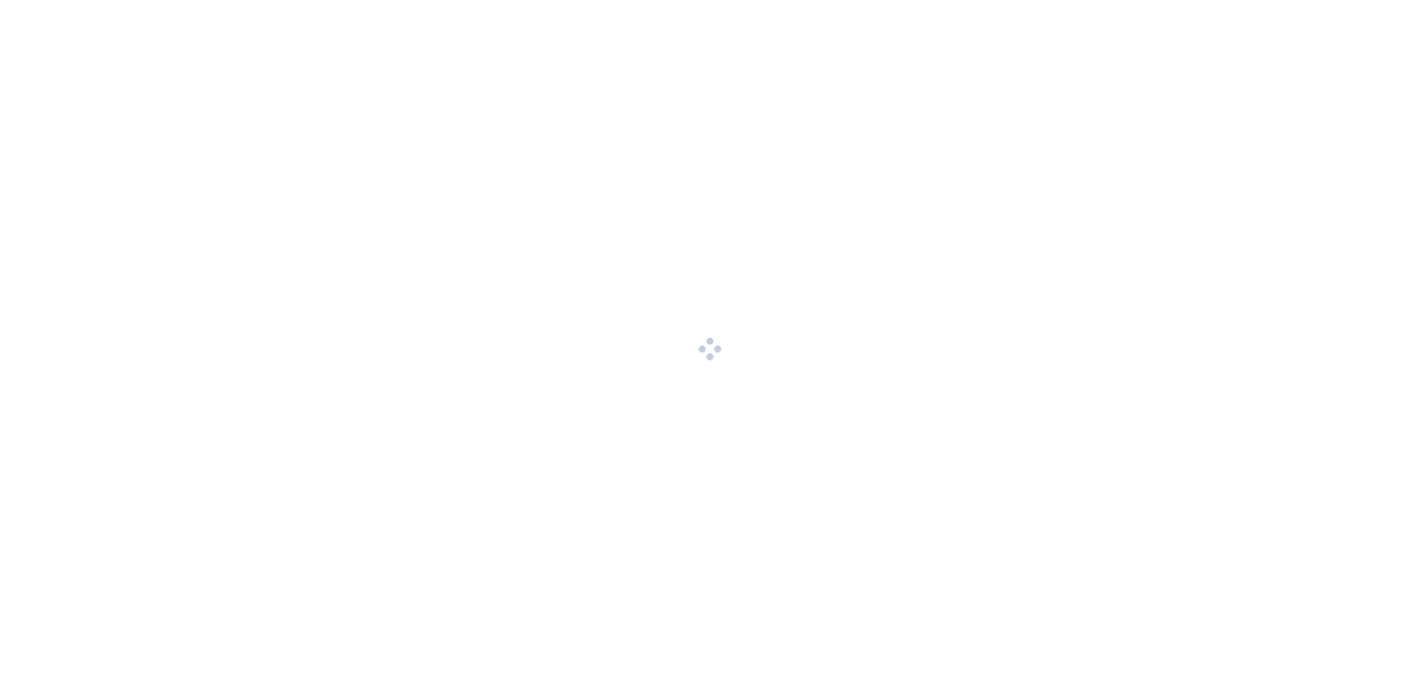 scroll, scrollTop: 0, scrollLeft: 0, axis: both 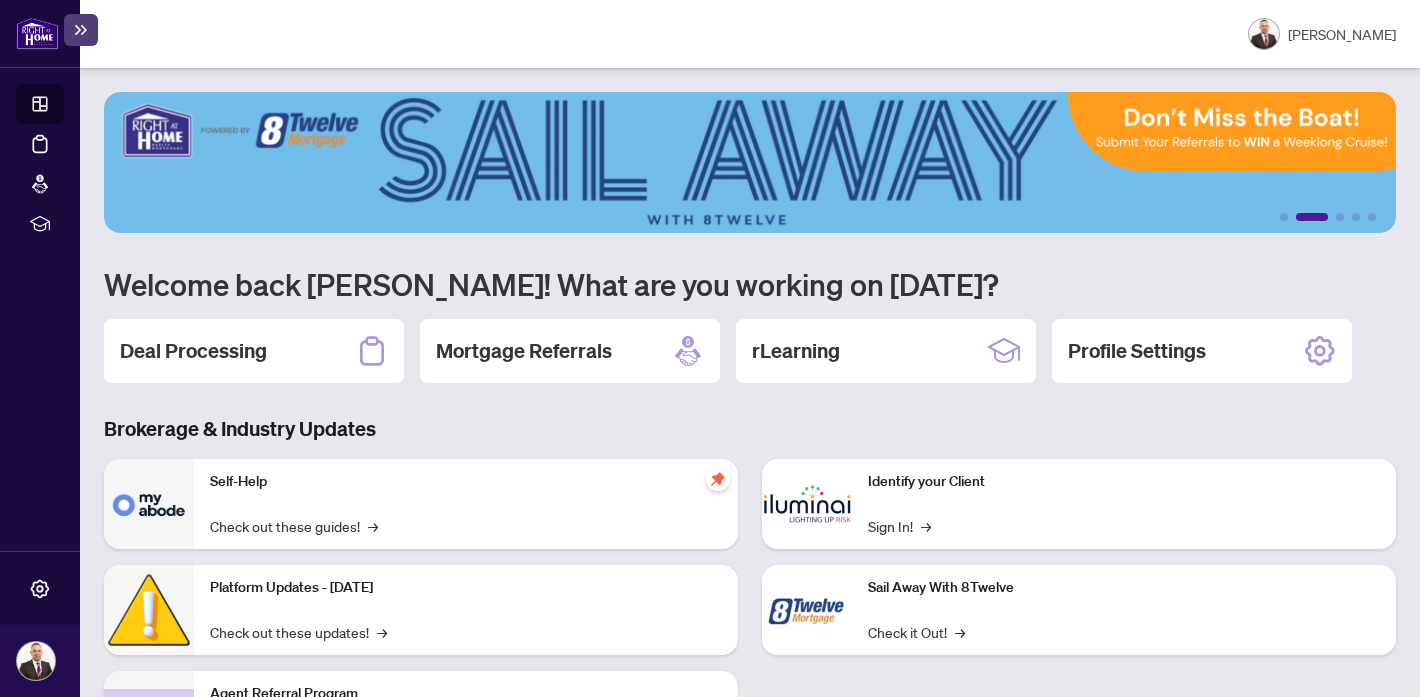 click on "Deal Processing" at bounding box center [193, 351] 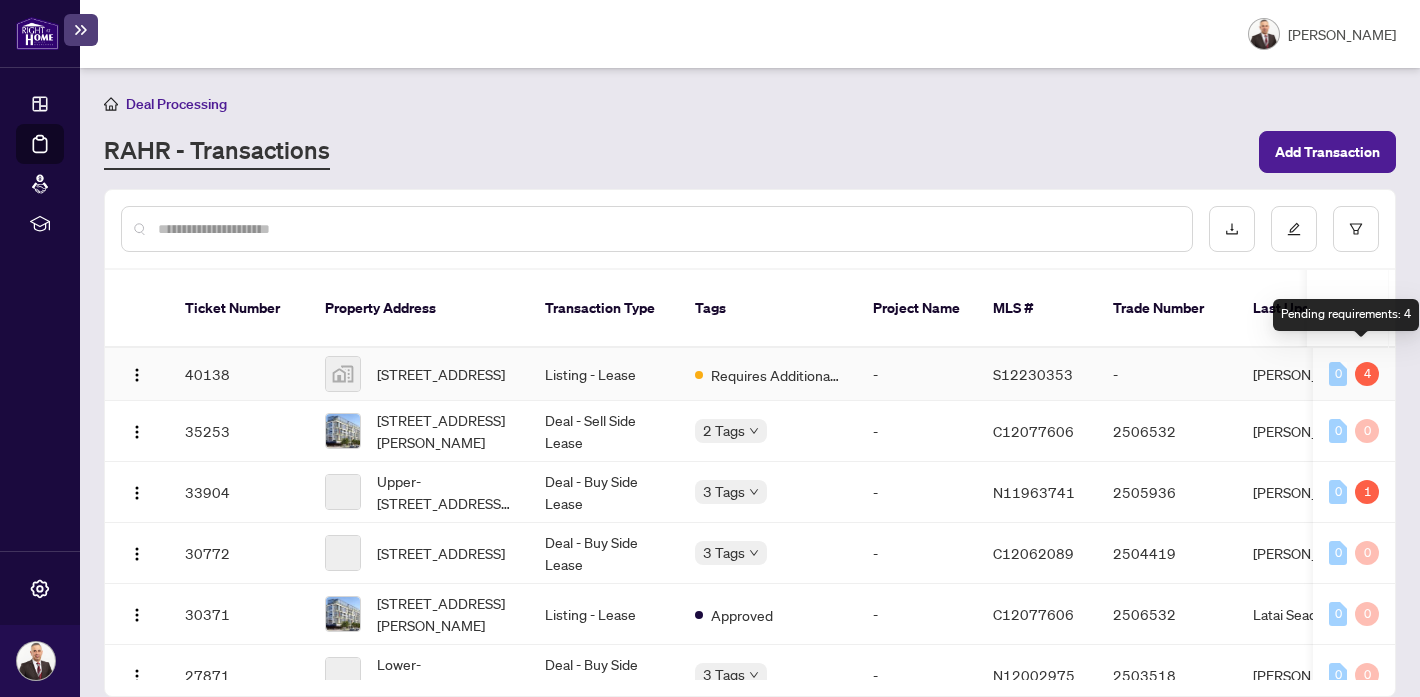 click on "4" at bounding box center [1367, 374] 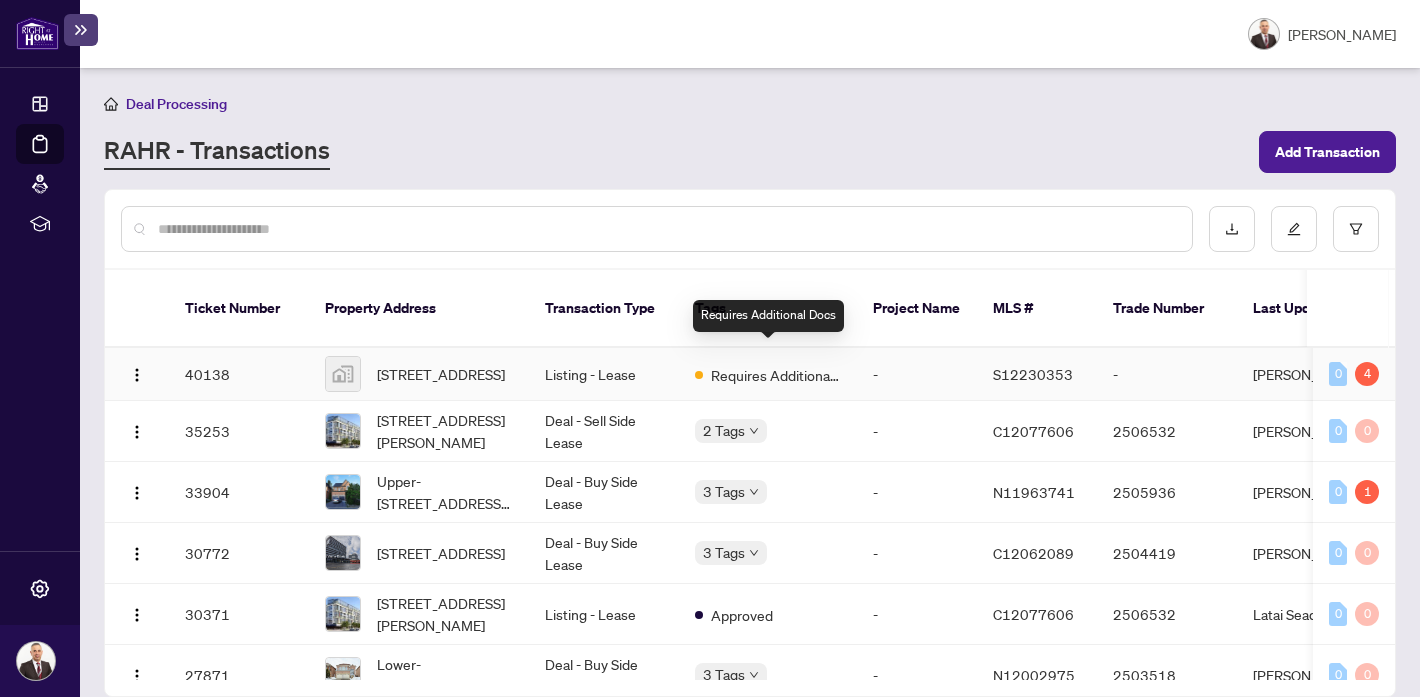 click on "Requires Additional Docs" at bounding box center [776, 375] 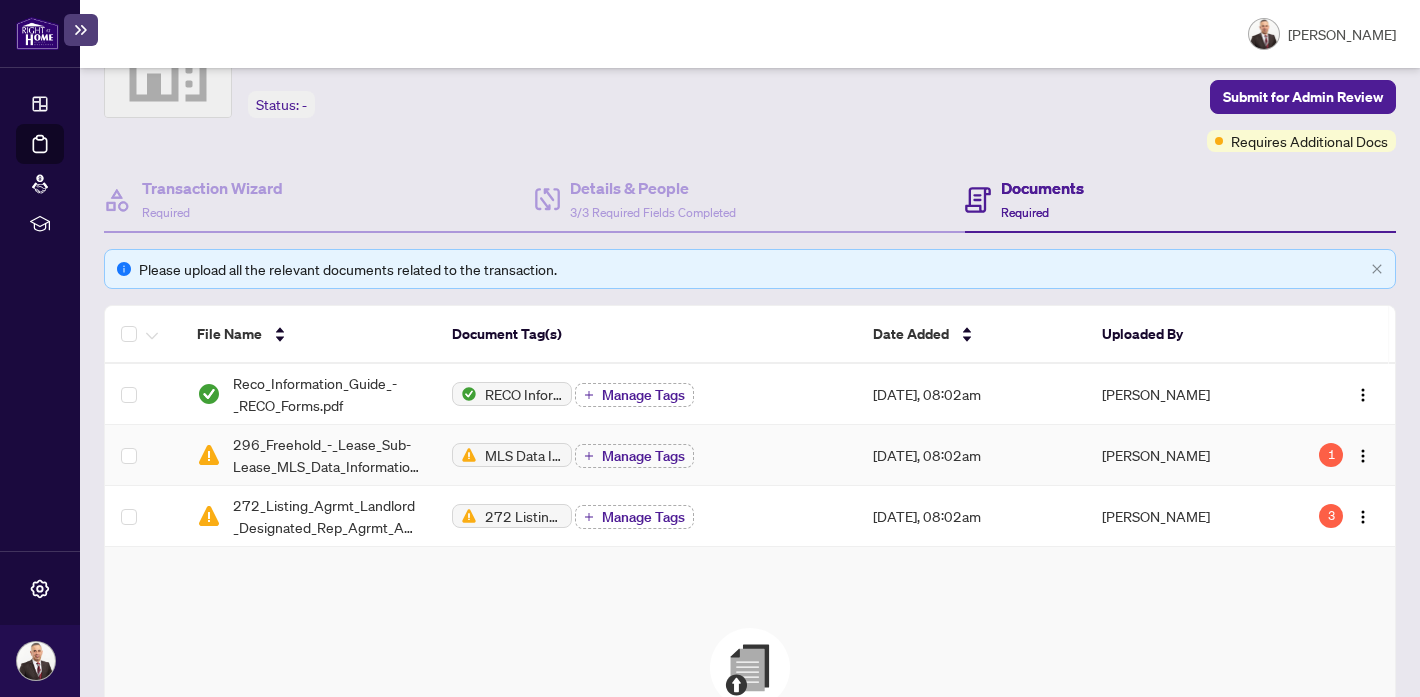 scroll, scrollTop: 123, scrollLeft: 0, axis: vertical 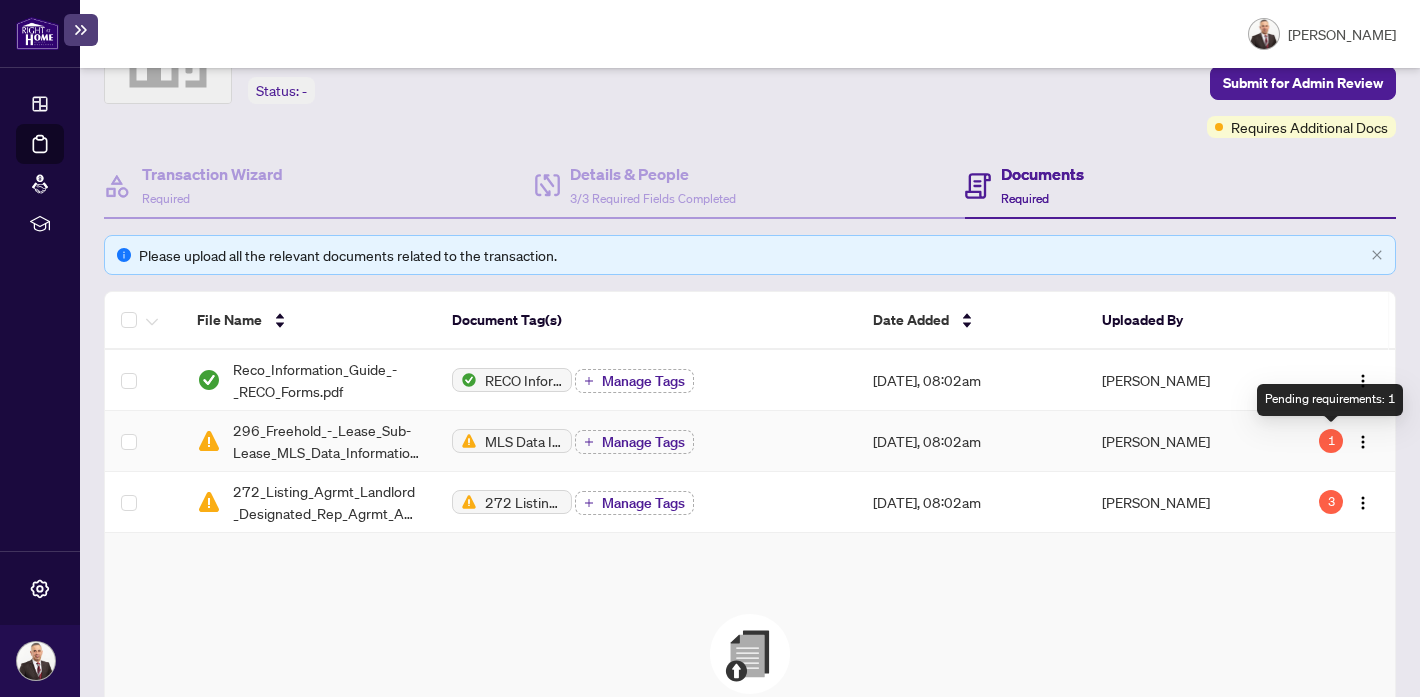 click on "1" at bounding box center (1331, 441) 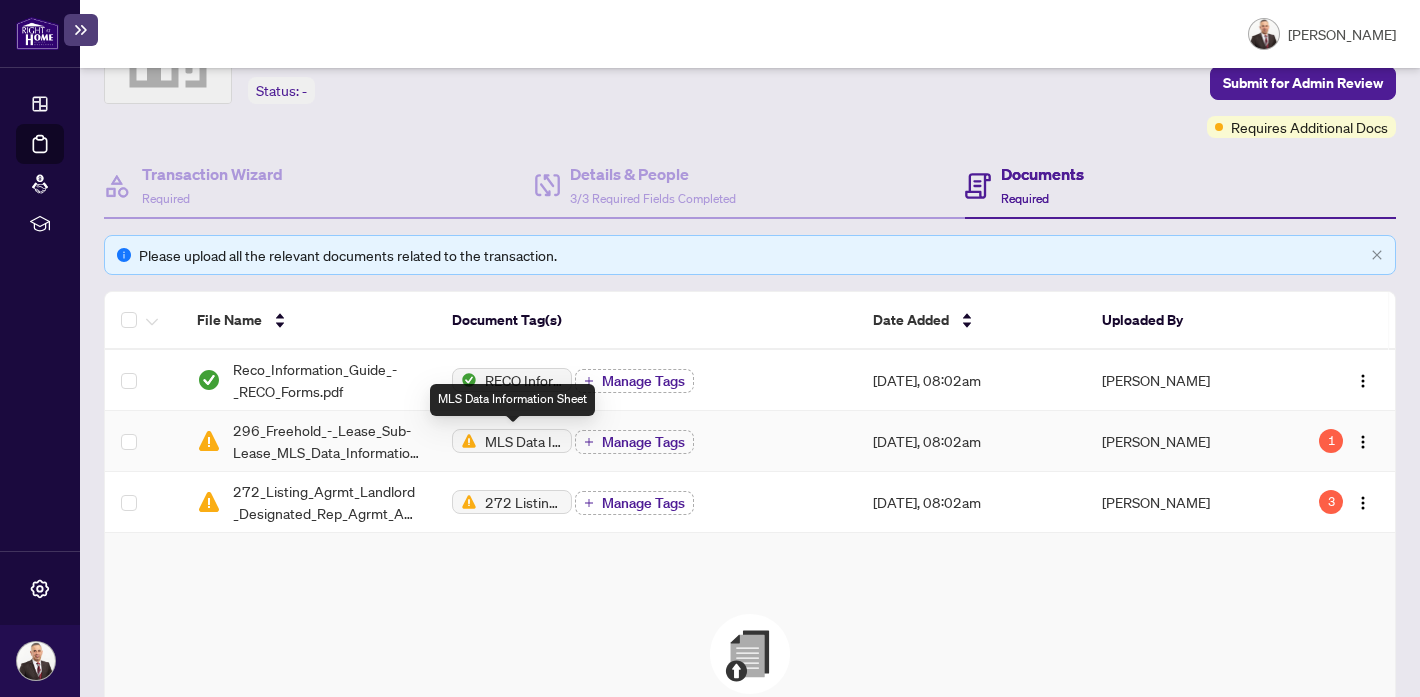 click on "MLS Data Information Sheet" at bounding box center (524, 441) 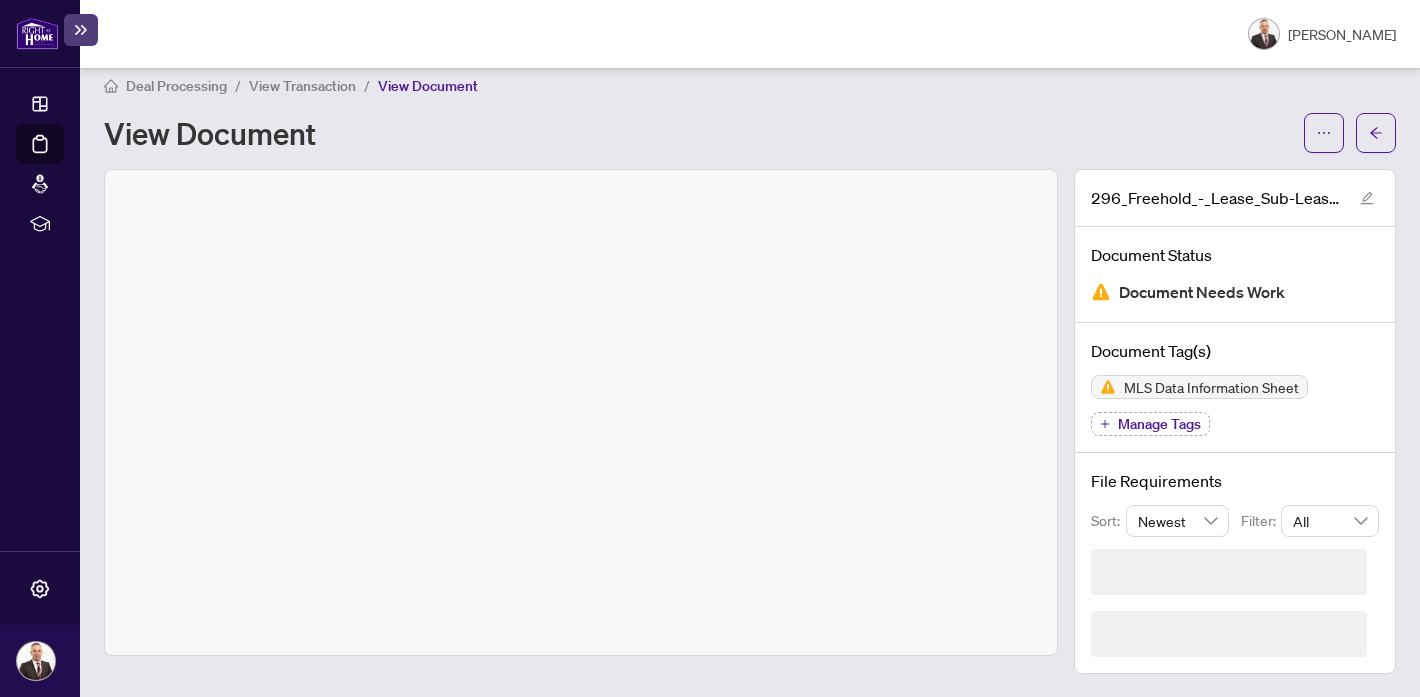 scroll, scrollTop: 33, scrollLeft: 0, axis: vertical 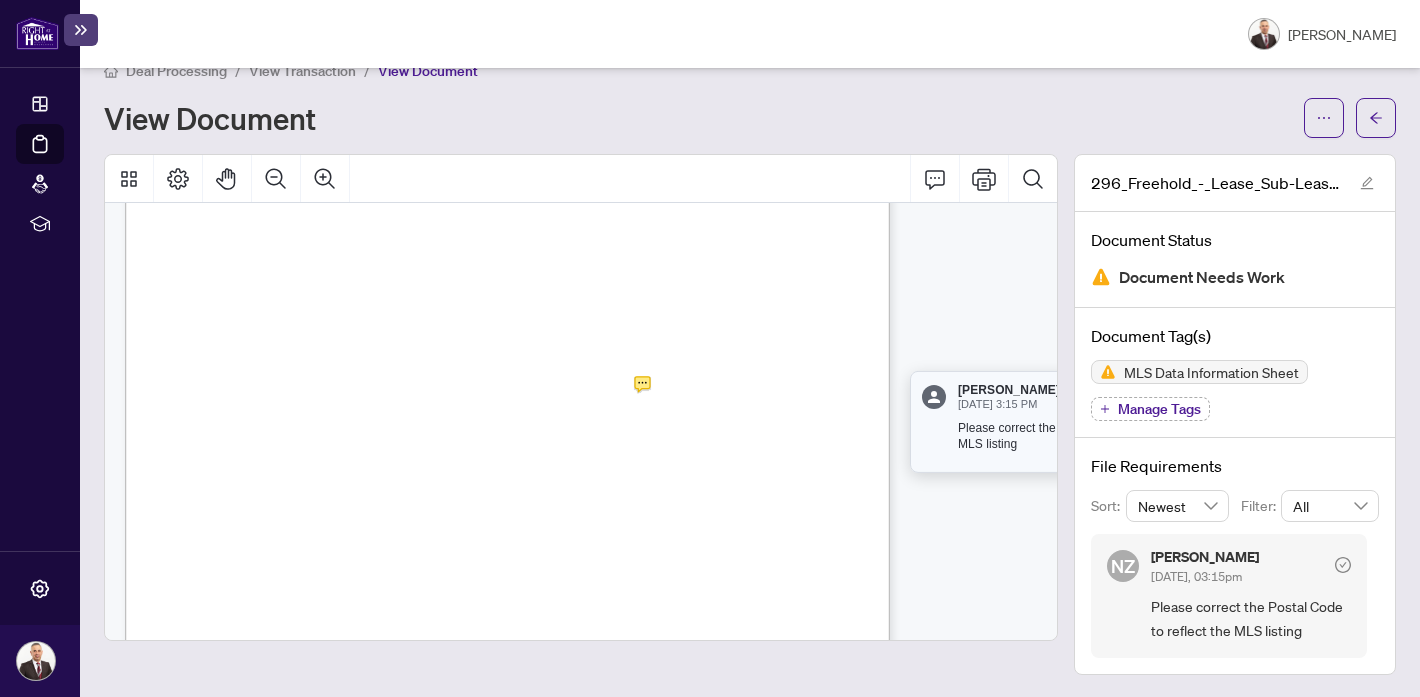 click on "Manage Tags" at bounding box center (1159, 409) 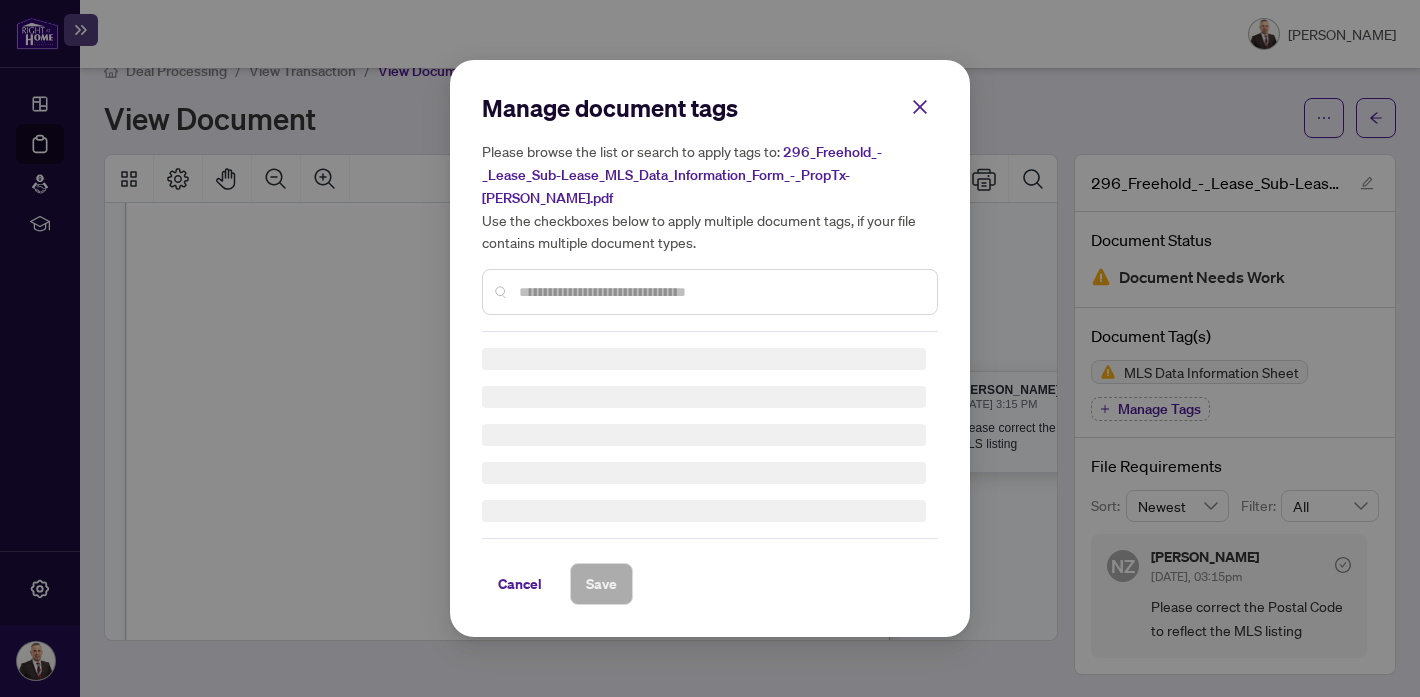 click at bounding box center (720, 292) 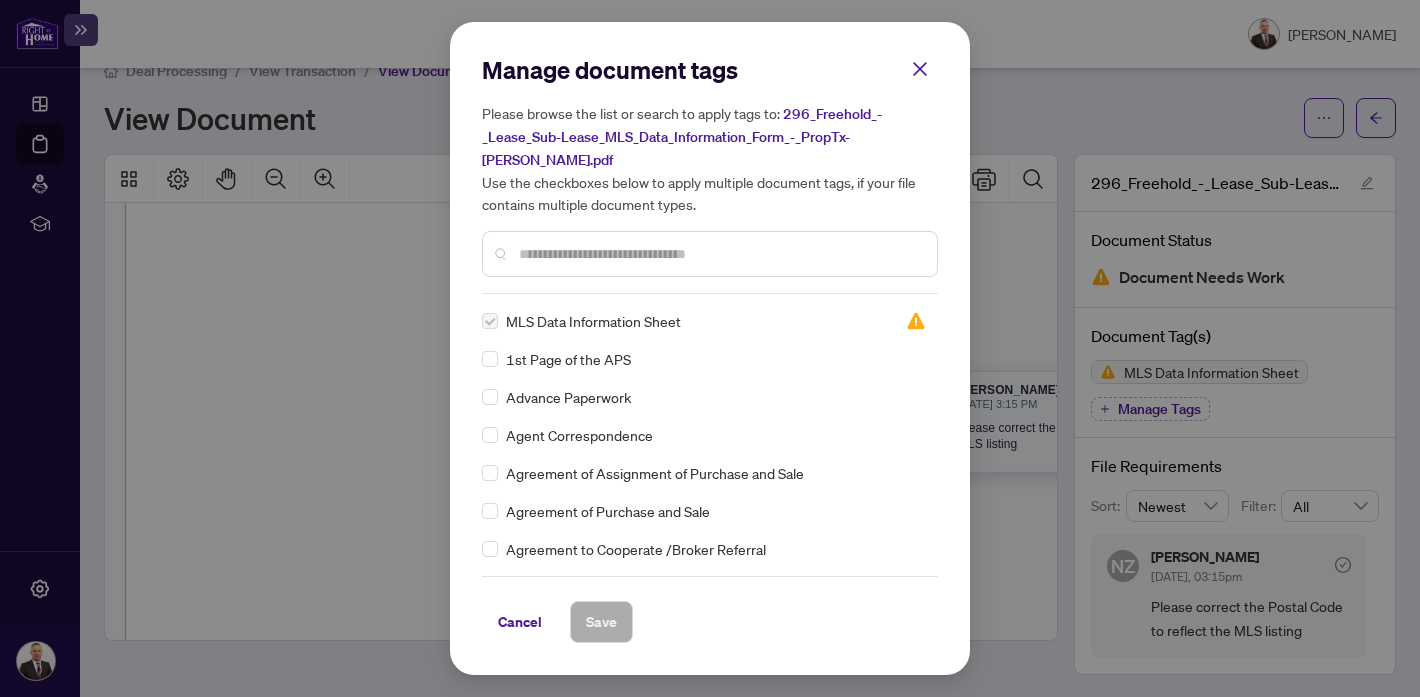 drag, startPoint x: 920, startPoint y: 70, endPoint x: 1077, endPoint y: 200, distance: 203.83572 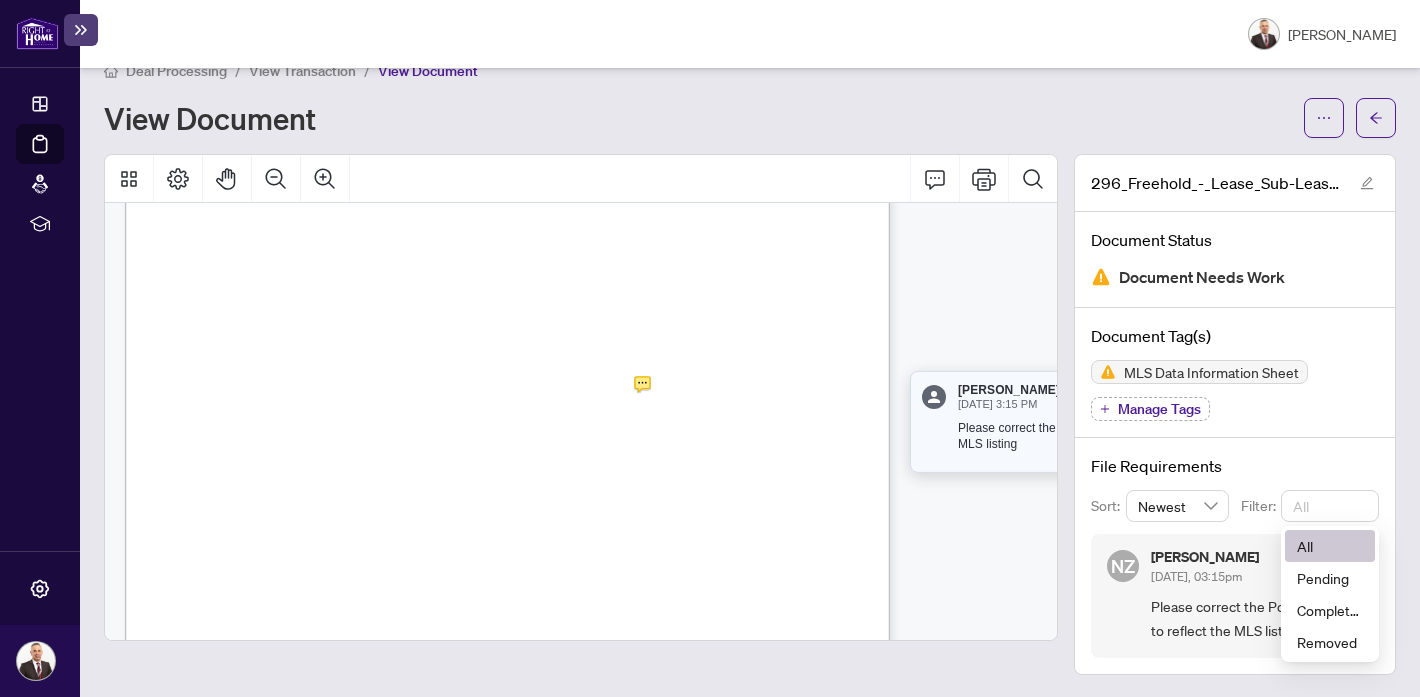 click on "All" at bounding box center (1330, 506) 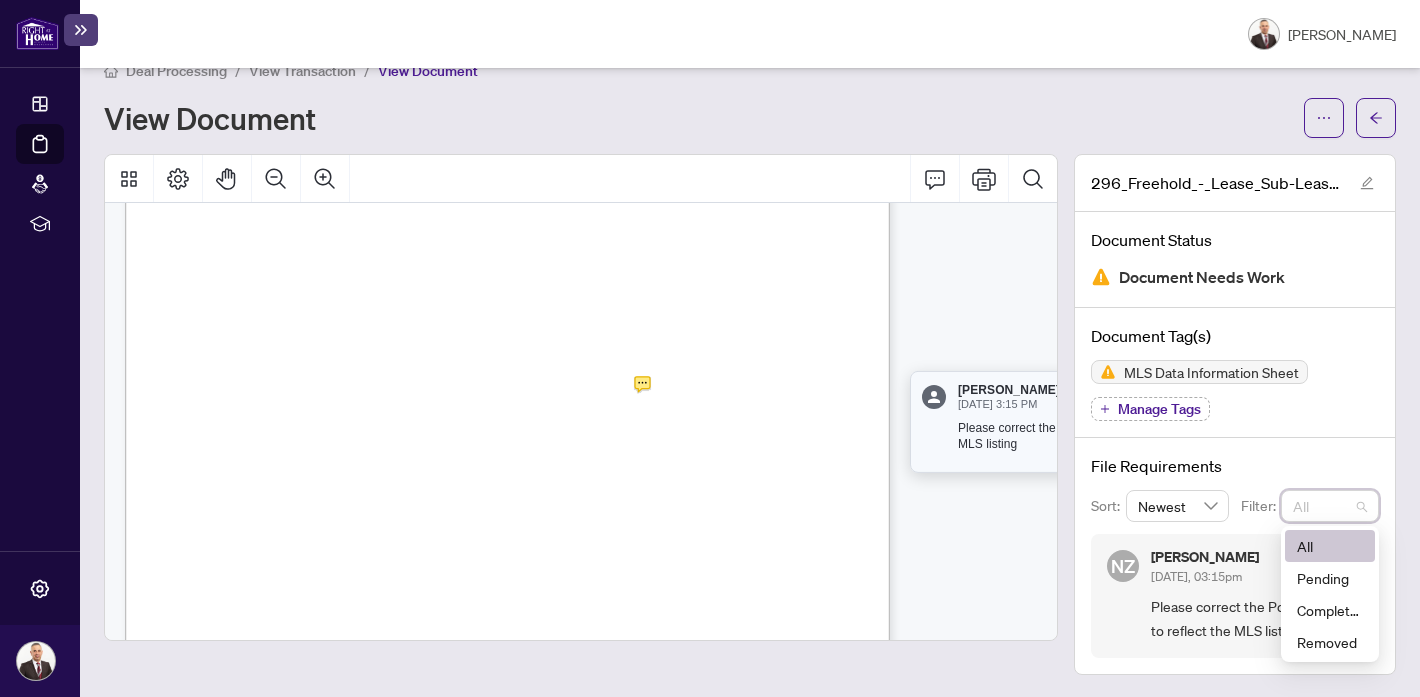 click on "Newest" at bounding box center (1178, 506) 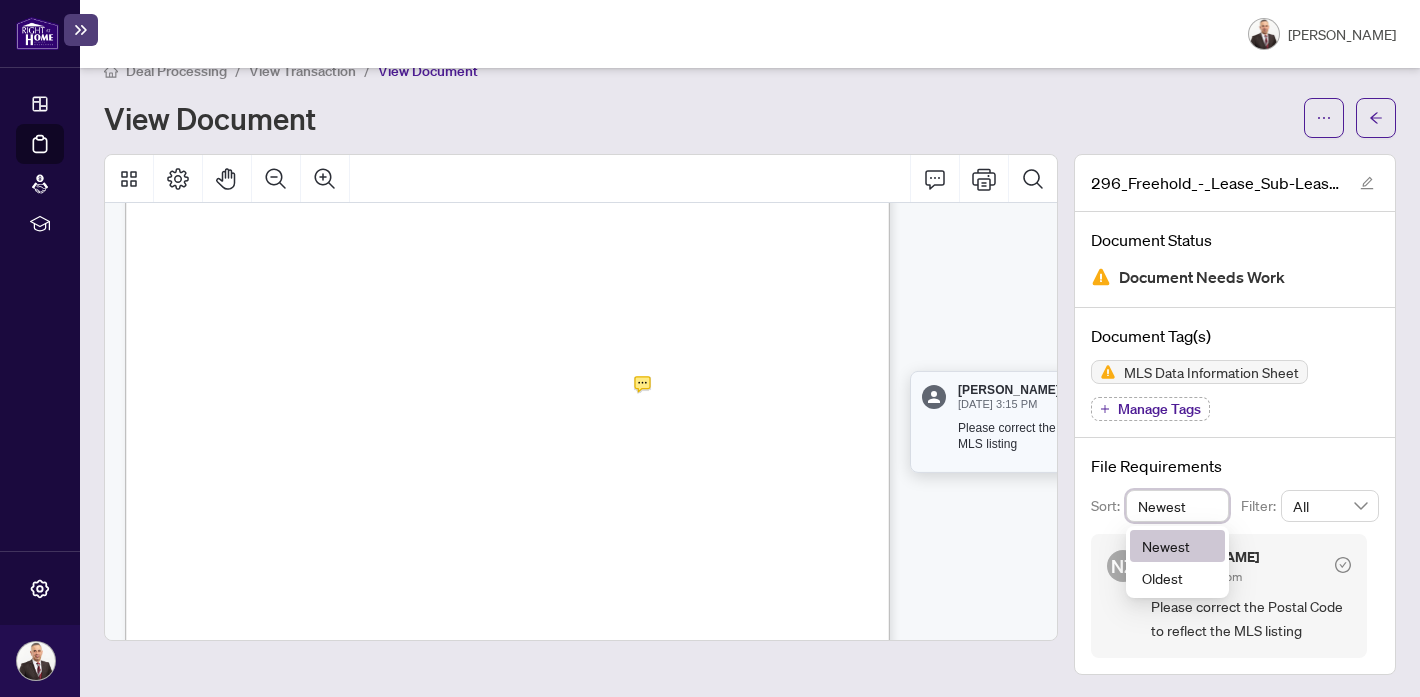 click on "Newest" at bounding box center (1178, 506) 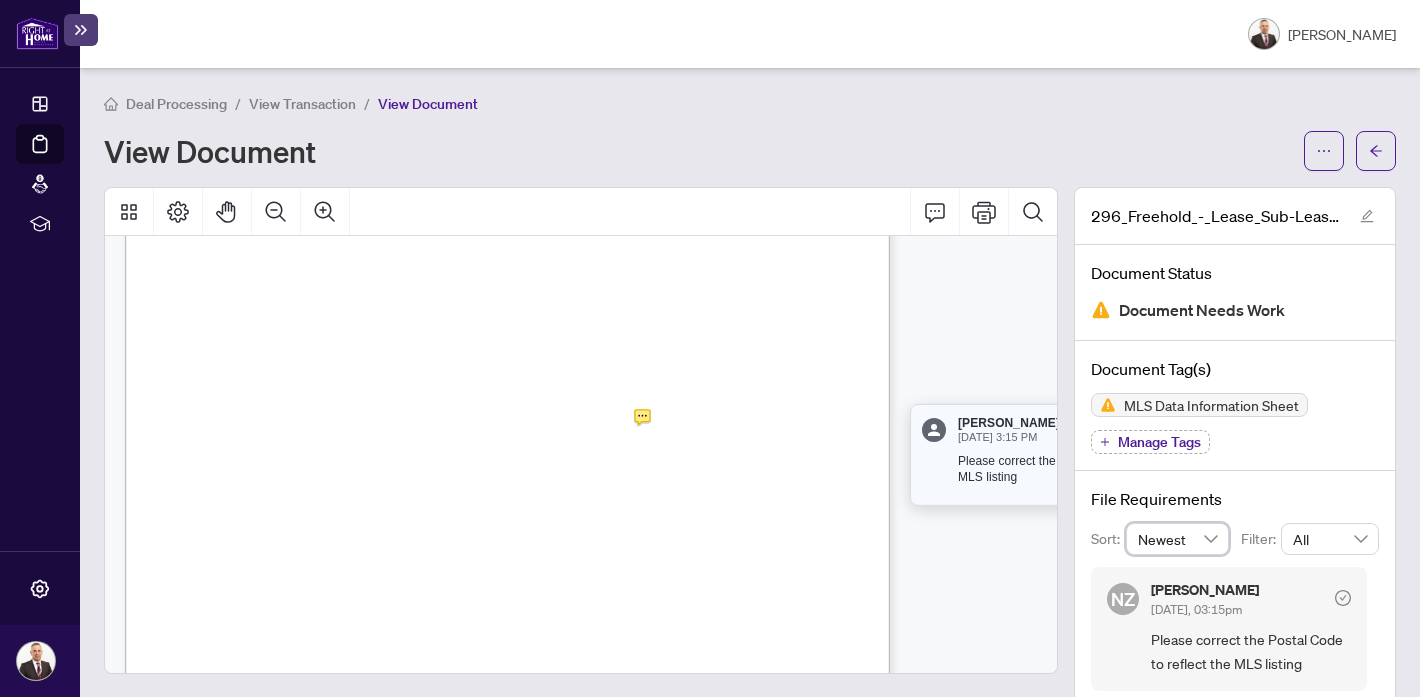 scroll, scrollTop: 5, scrollLeft: 0, axis: vertical 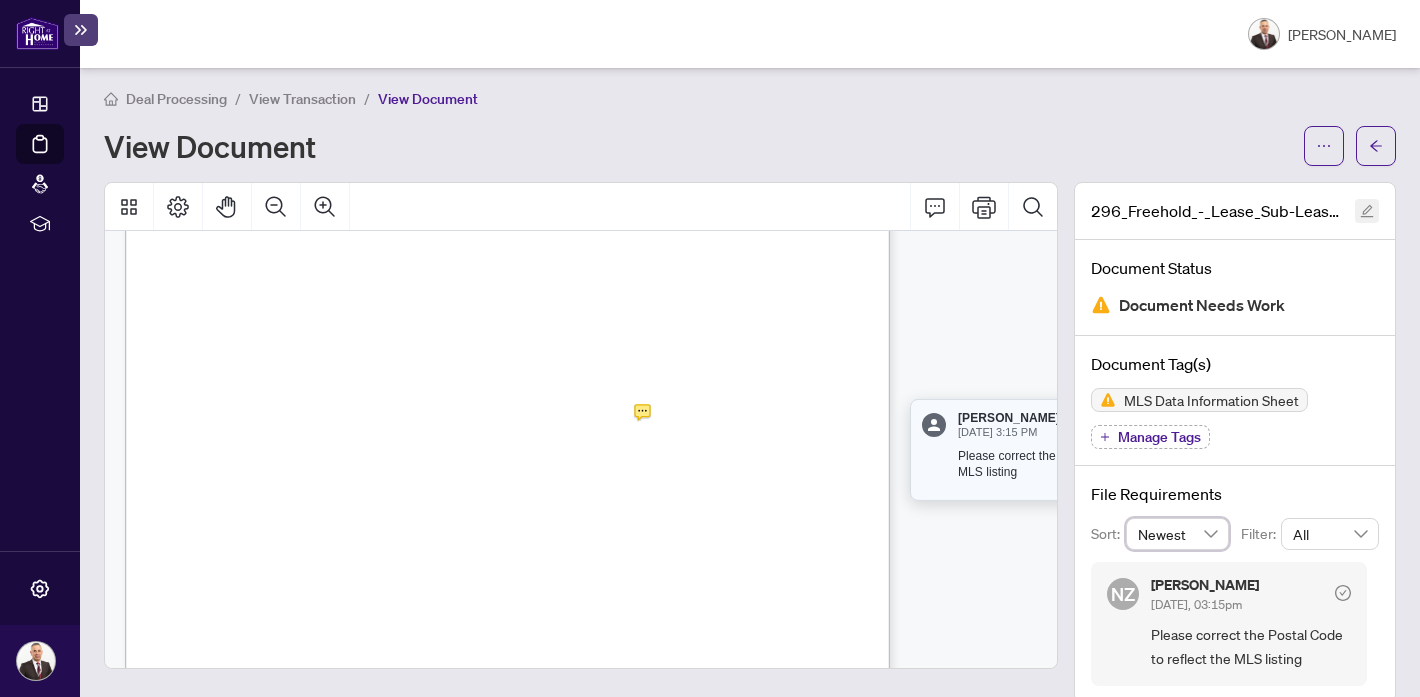 click 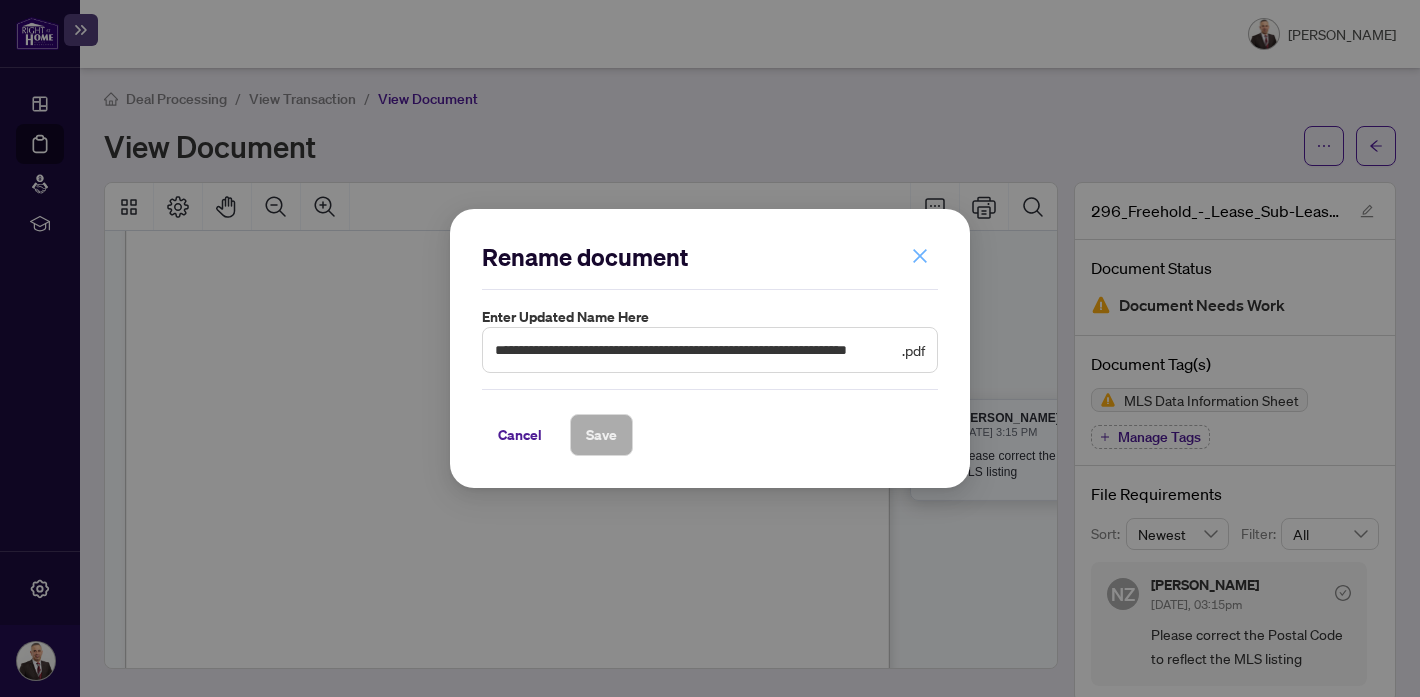 click 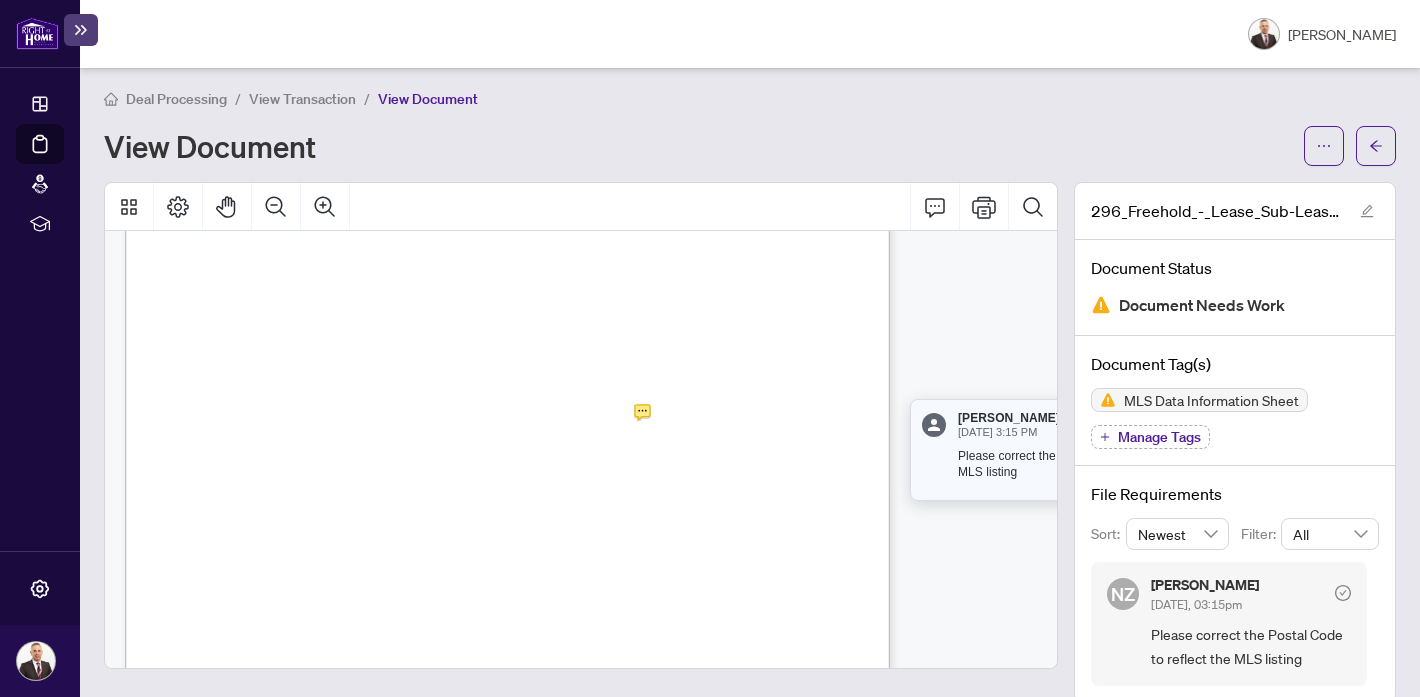 scroll, scrollTop: 33, scrollLeft: 0, axis: vertical 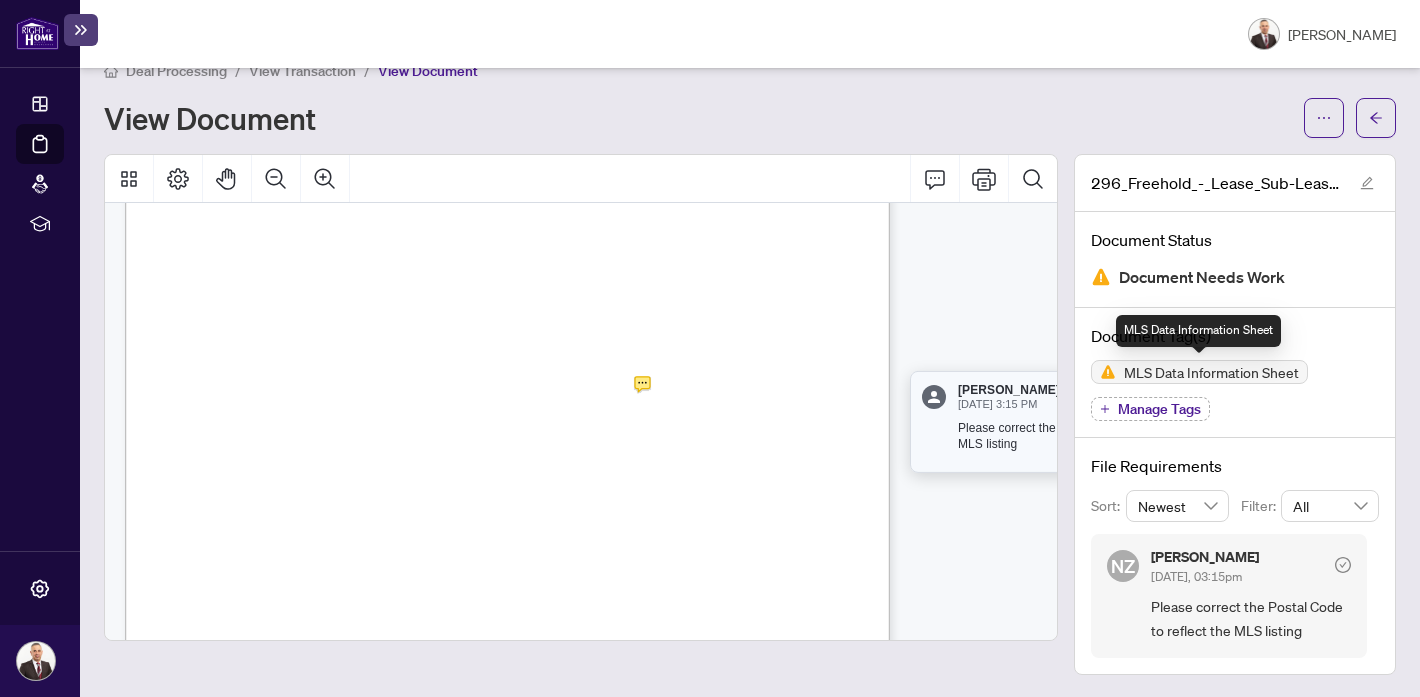 click on "MLS Data Information Sheet" at bounding box center (1211, 372) 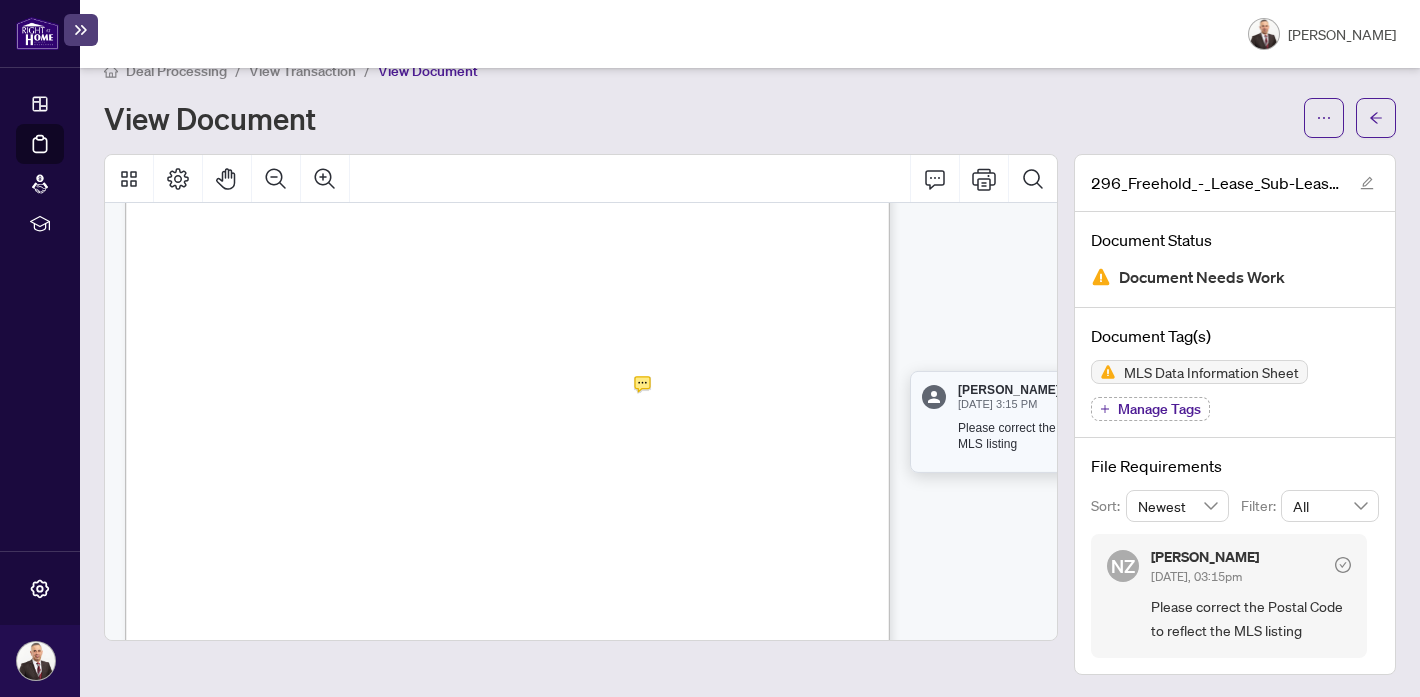 drag, startPoint x: 920, startPoint y: 428, endPoint x: 863, endPoint y: 424, distance: 57.14018 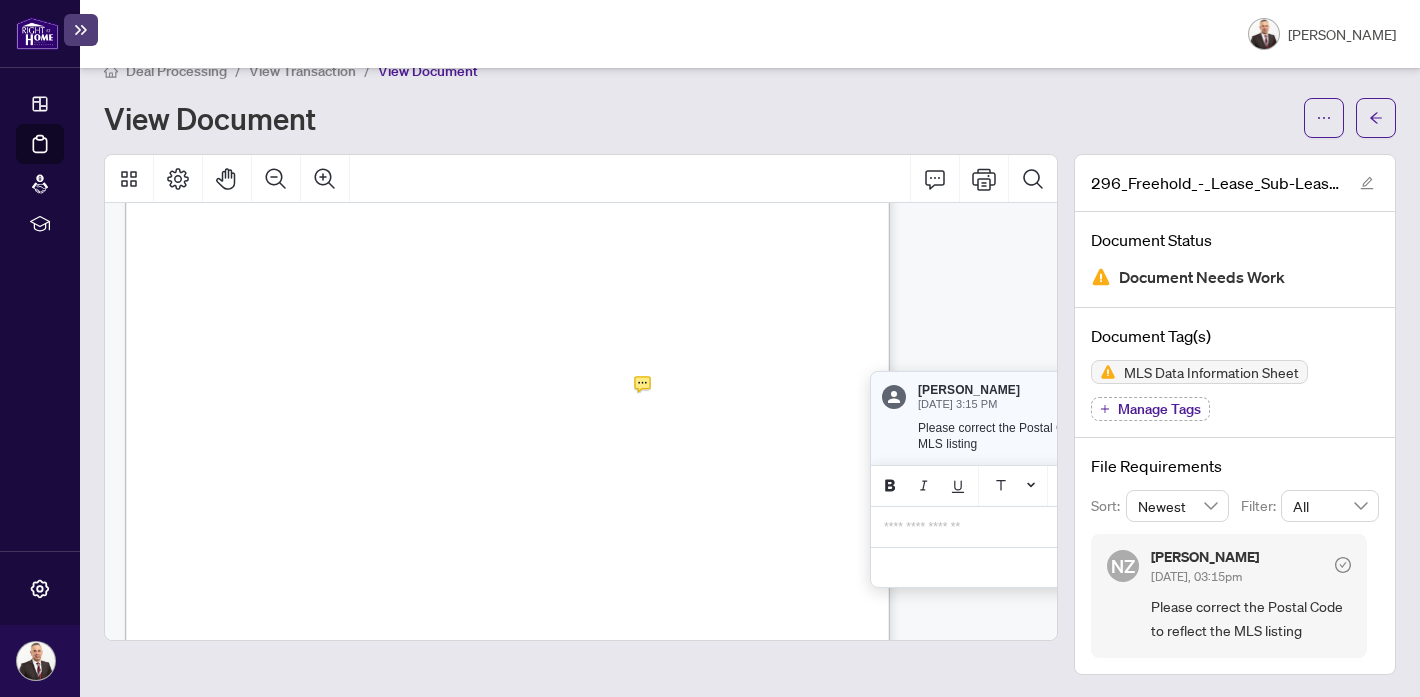 click 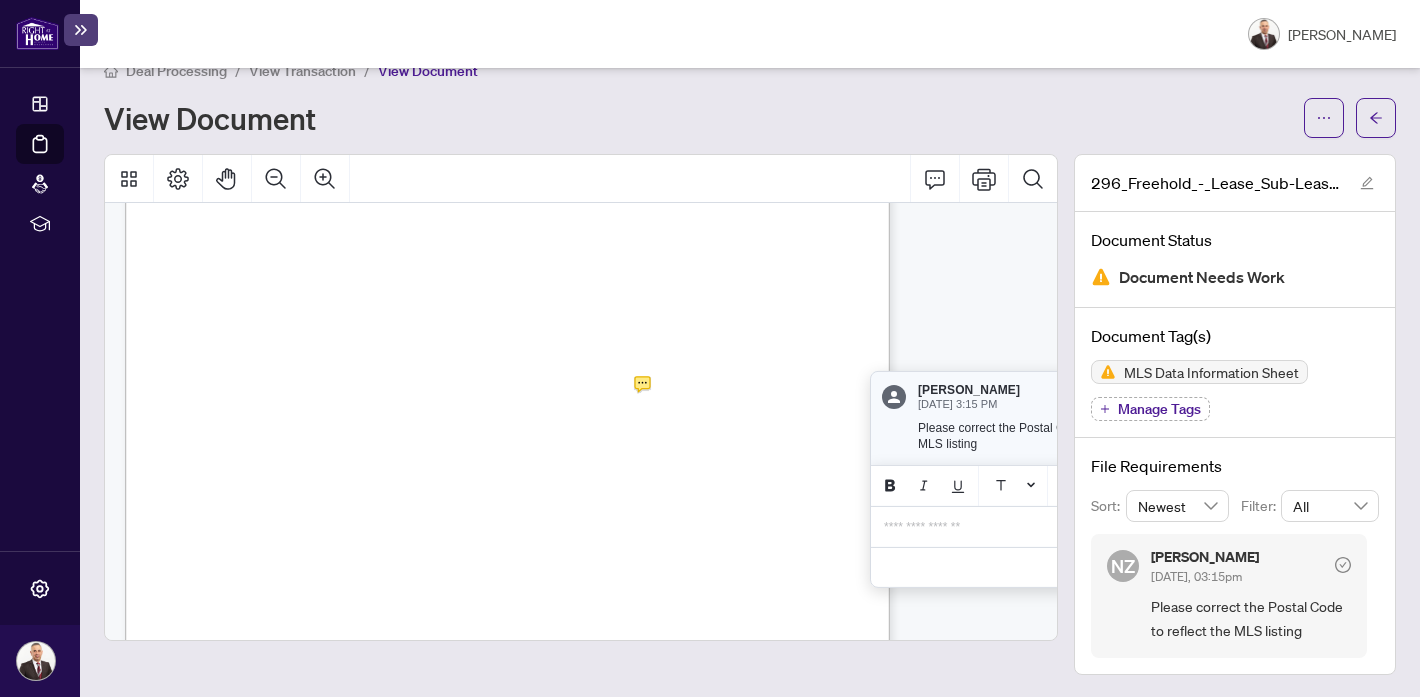 click on "**********" at bounding box center (1030, 527) 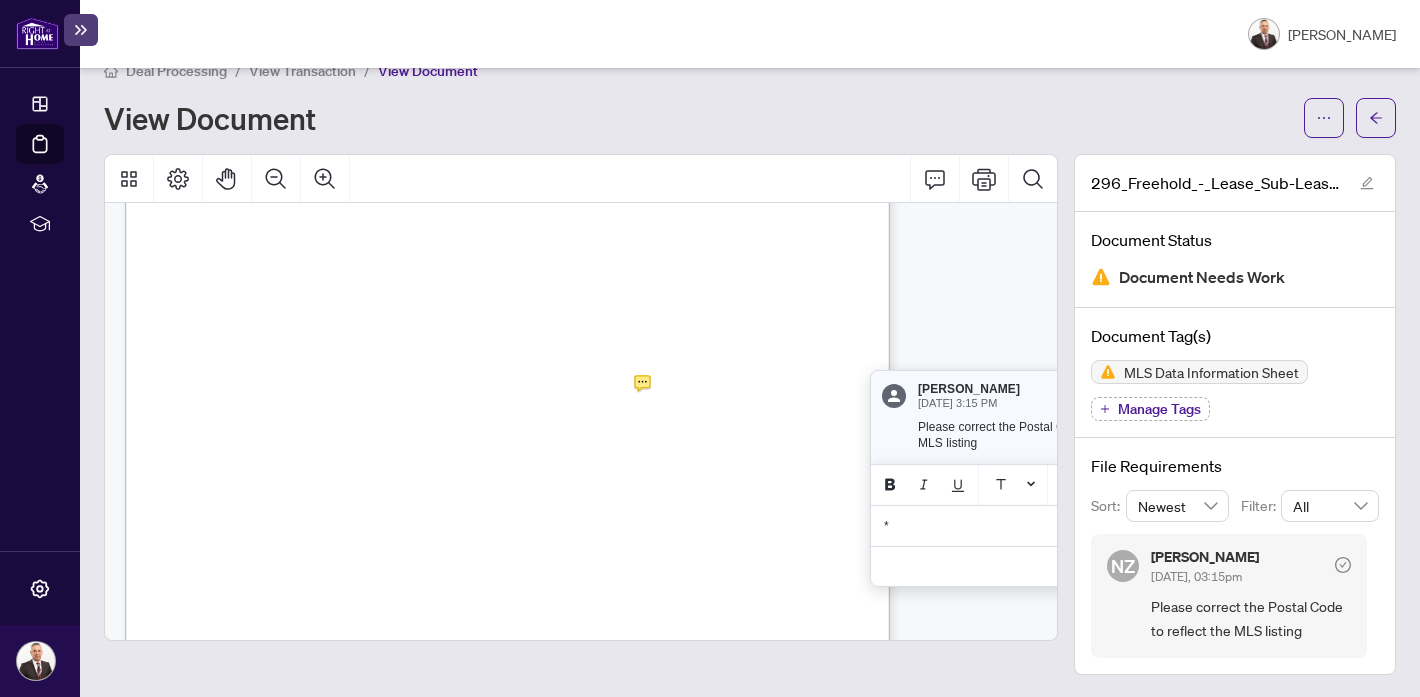 type 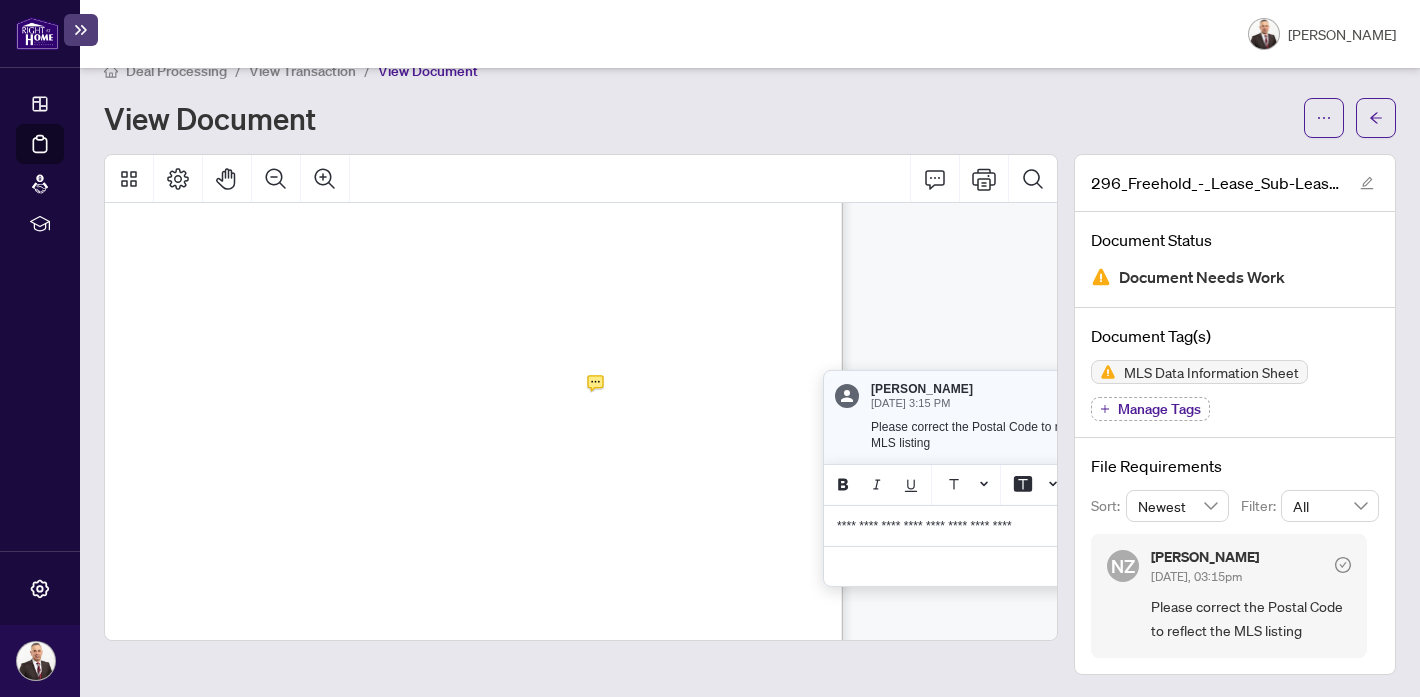 scroll, scrollTop: 231, scrollLeft: 51, axis: both 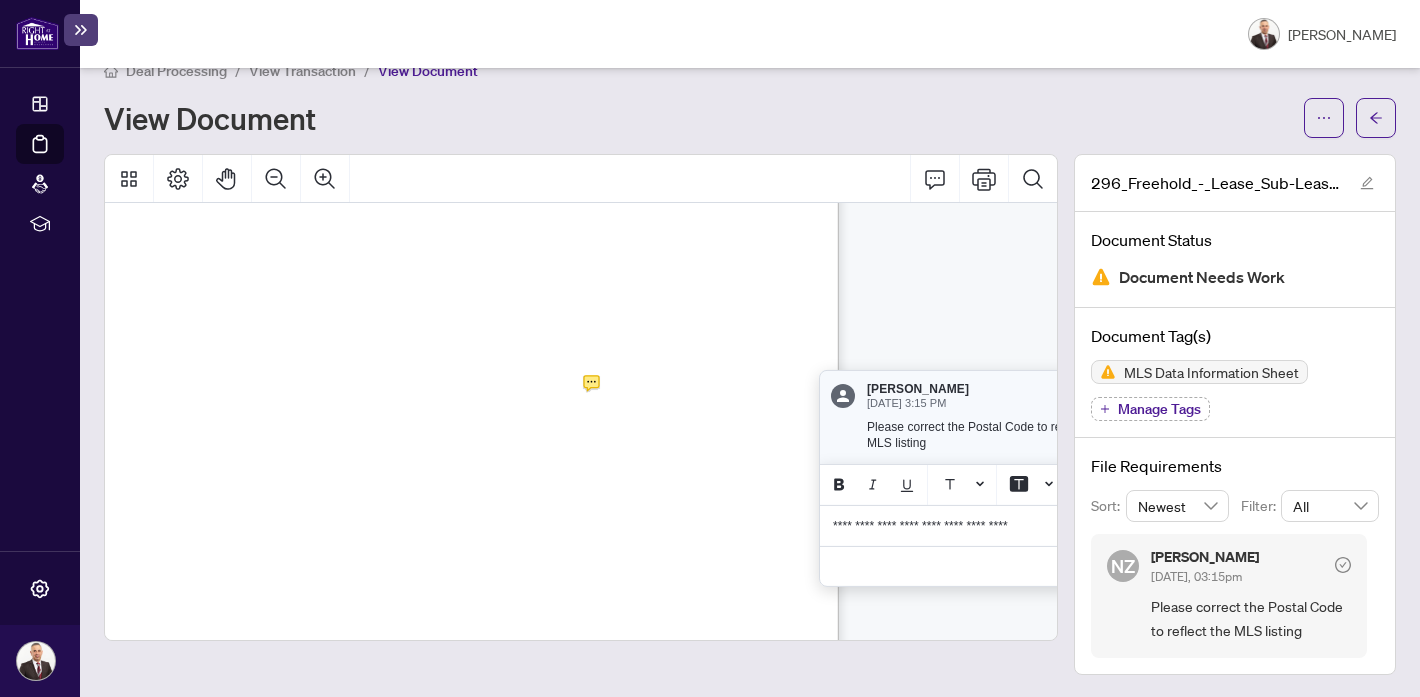 drag, startPoint x: 873, startPoint y: 530, endPoint x: 873, endPoint y: 550, distance: 20 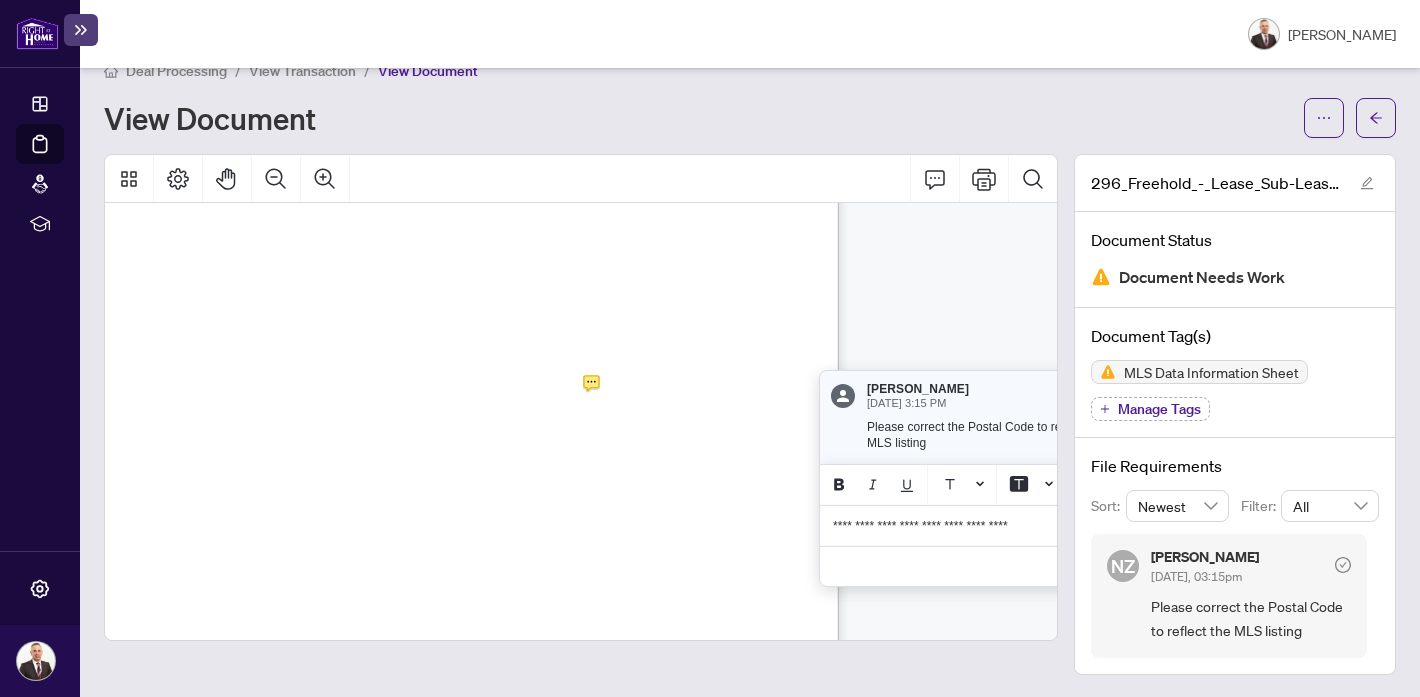 click on "**********" at bounding box center (979, 526) 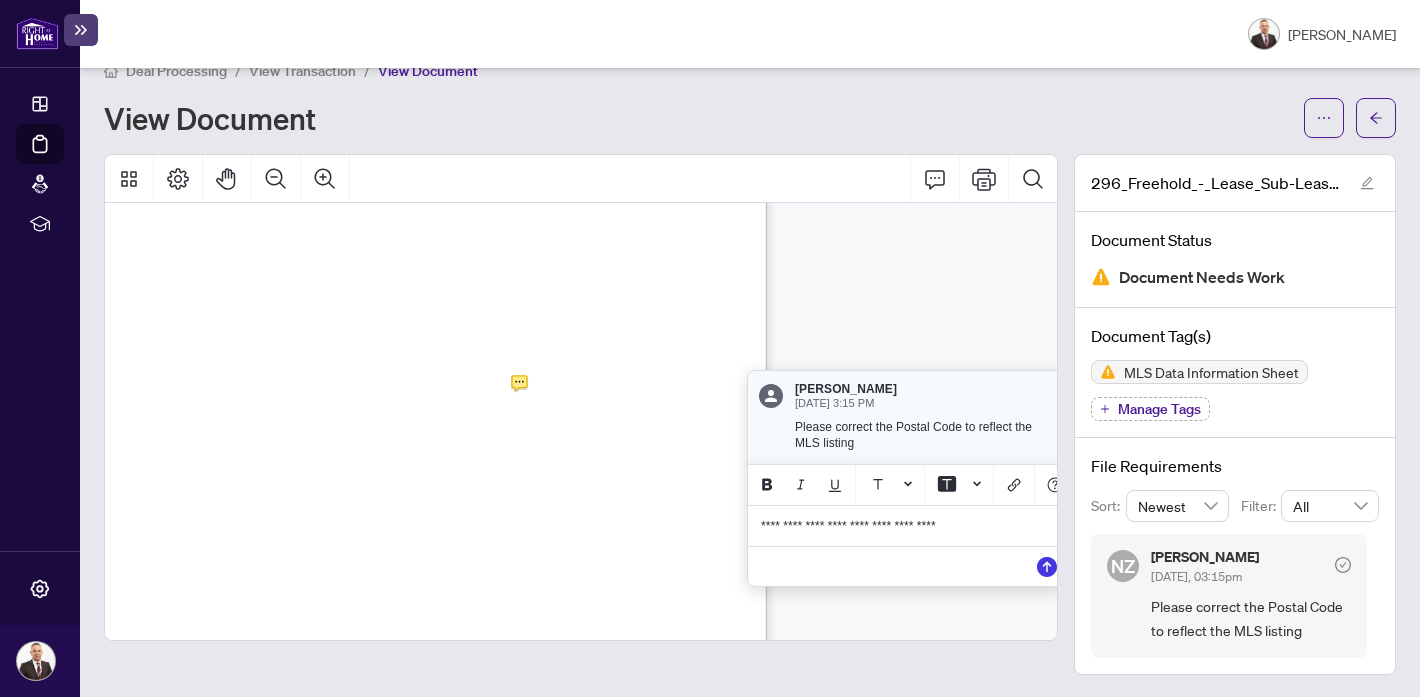 scroll, scrollTop: 231, scrollLeft: 120, axis: both 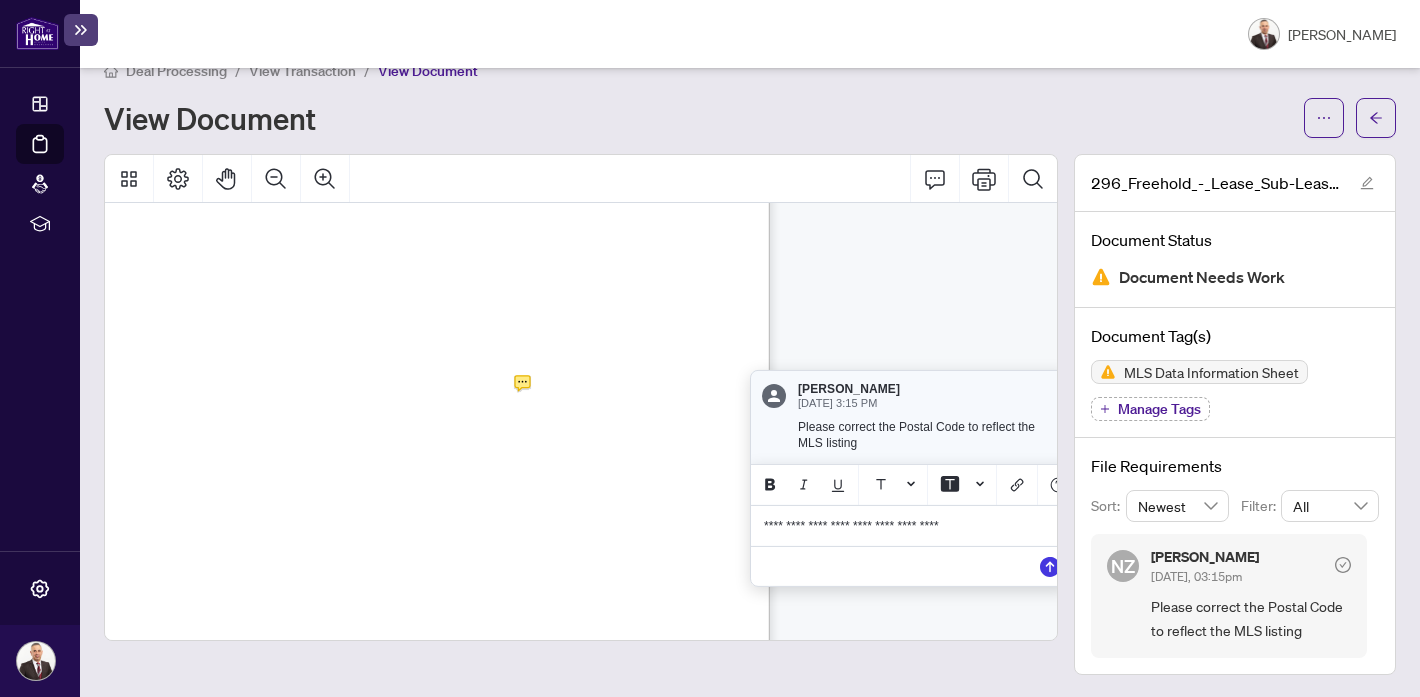 click on "**********" at bounding box center (910, 526) 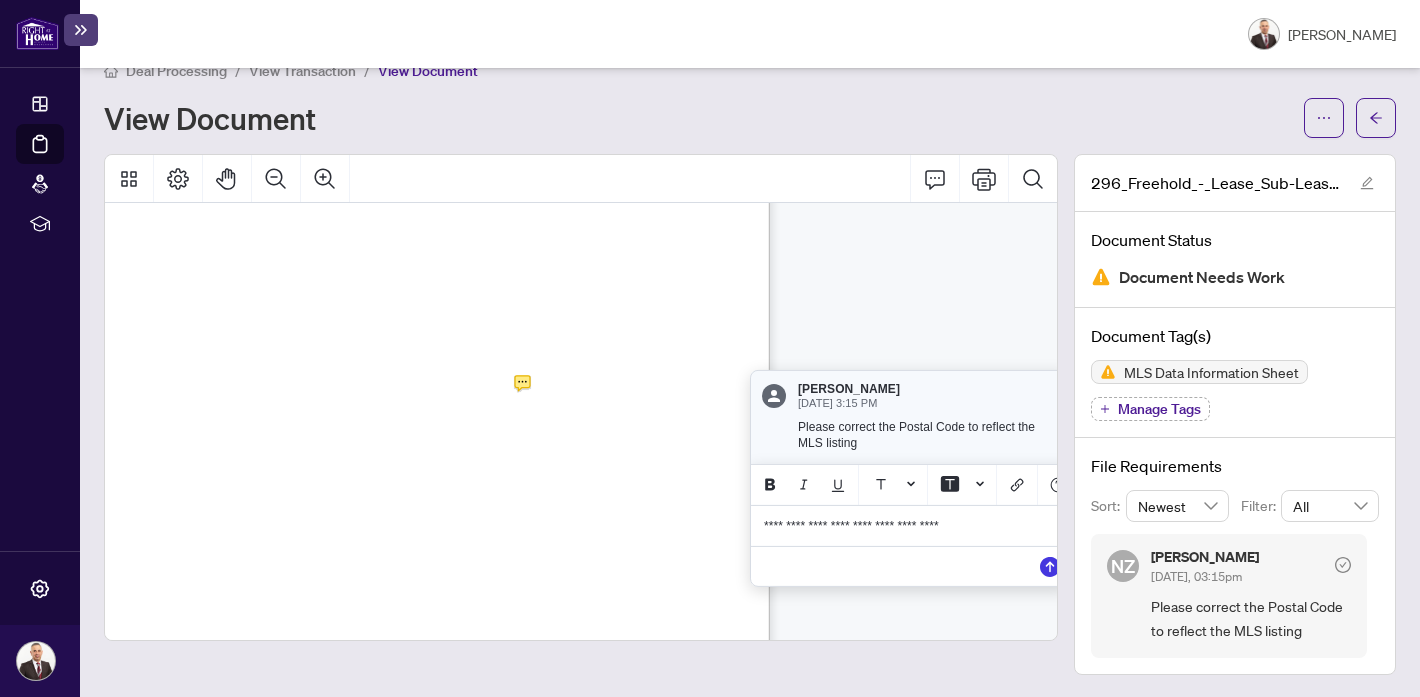drag, startPoint x: 939, startPoint y: 529, endPoint x: 944, endPoint y: 538, distance: 10.29563 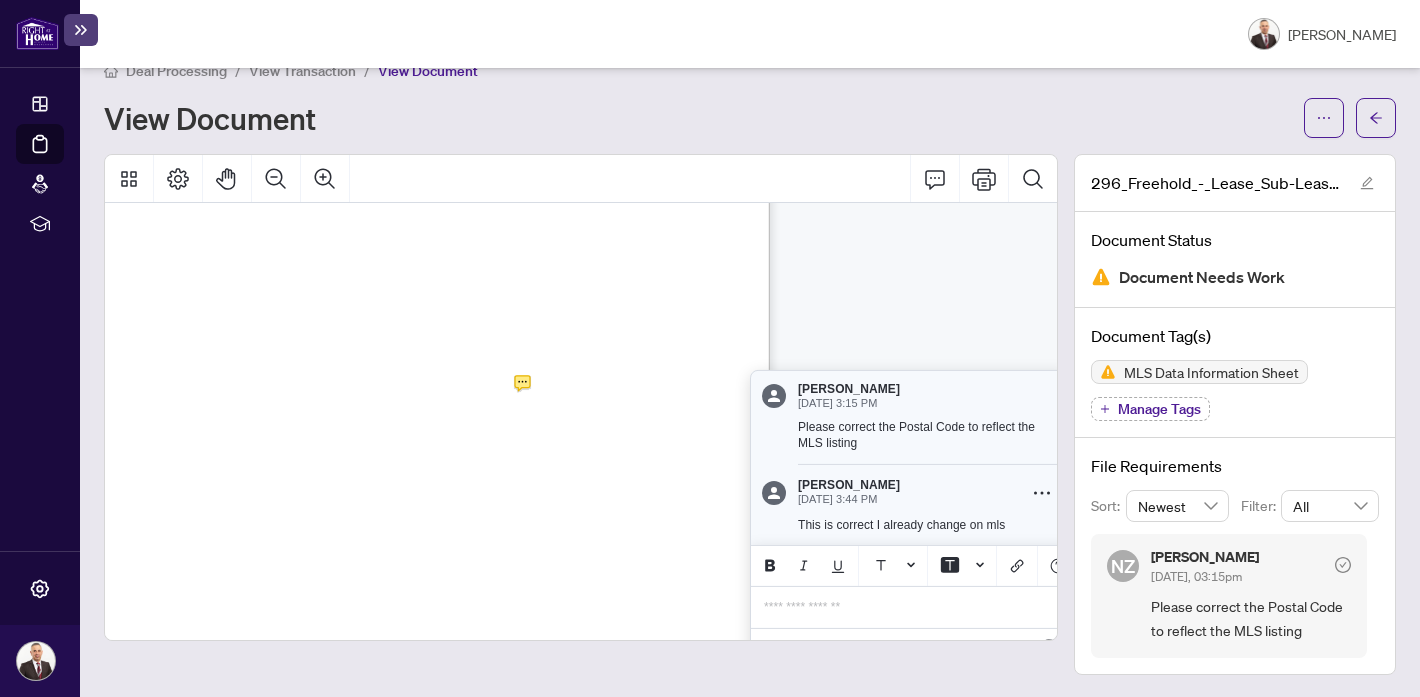 scroll, scrollTop: 0, scrollLeft: 0, axis: both 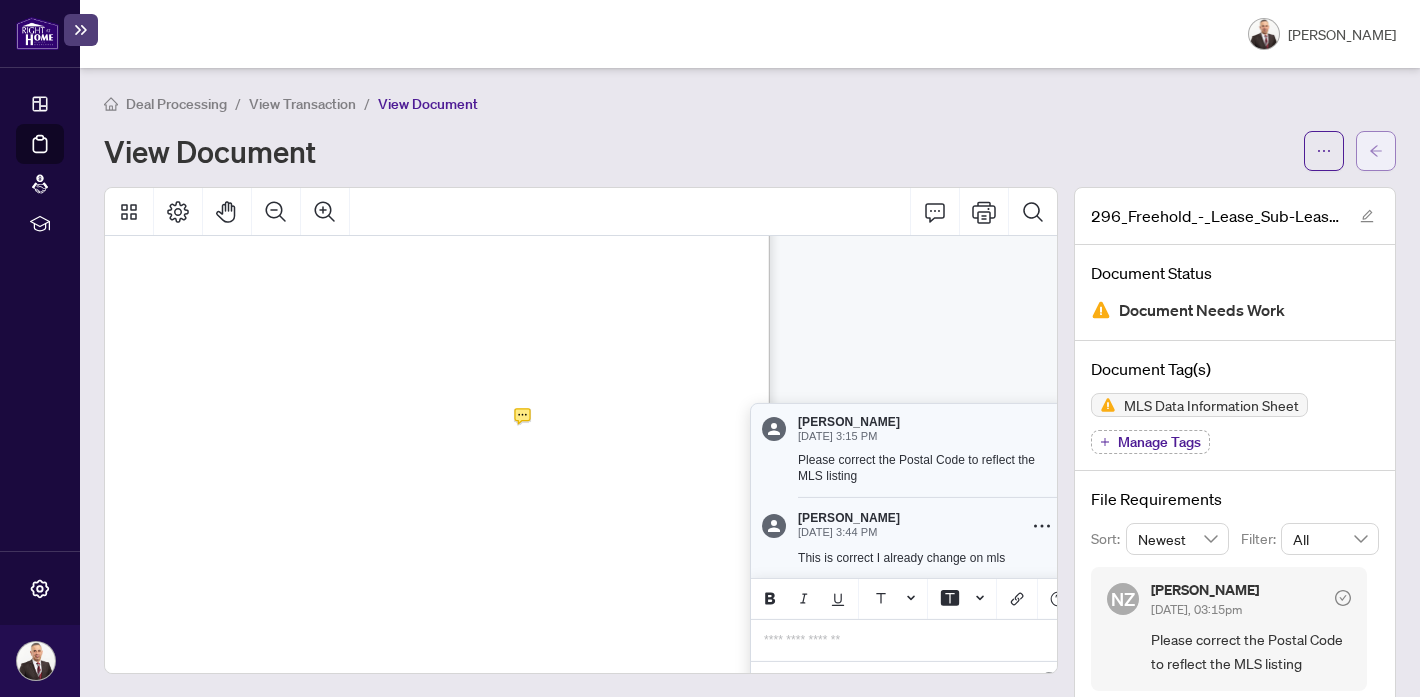 click at bounding box center [1376, 151] 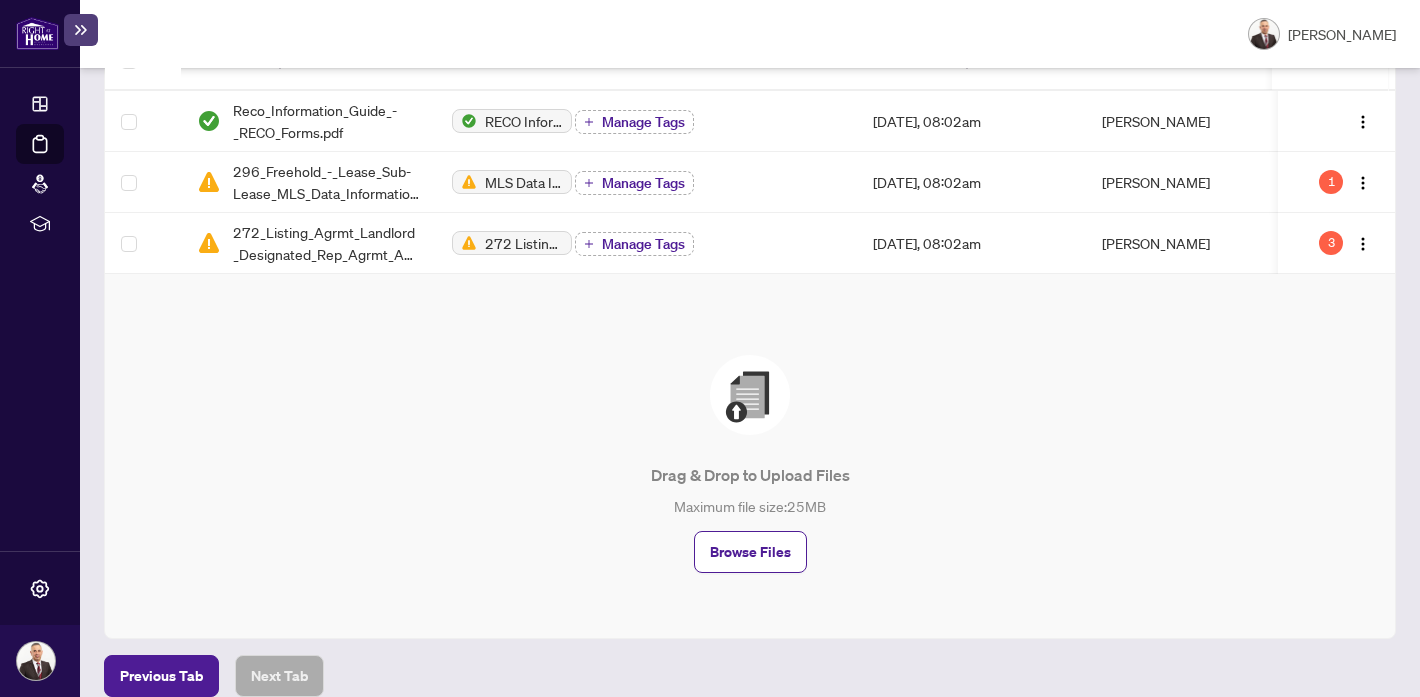 scroll, scrollTop: 404, scrollLeft: 0, axis: vertical 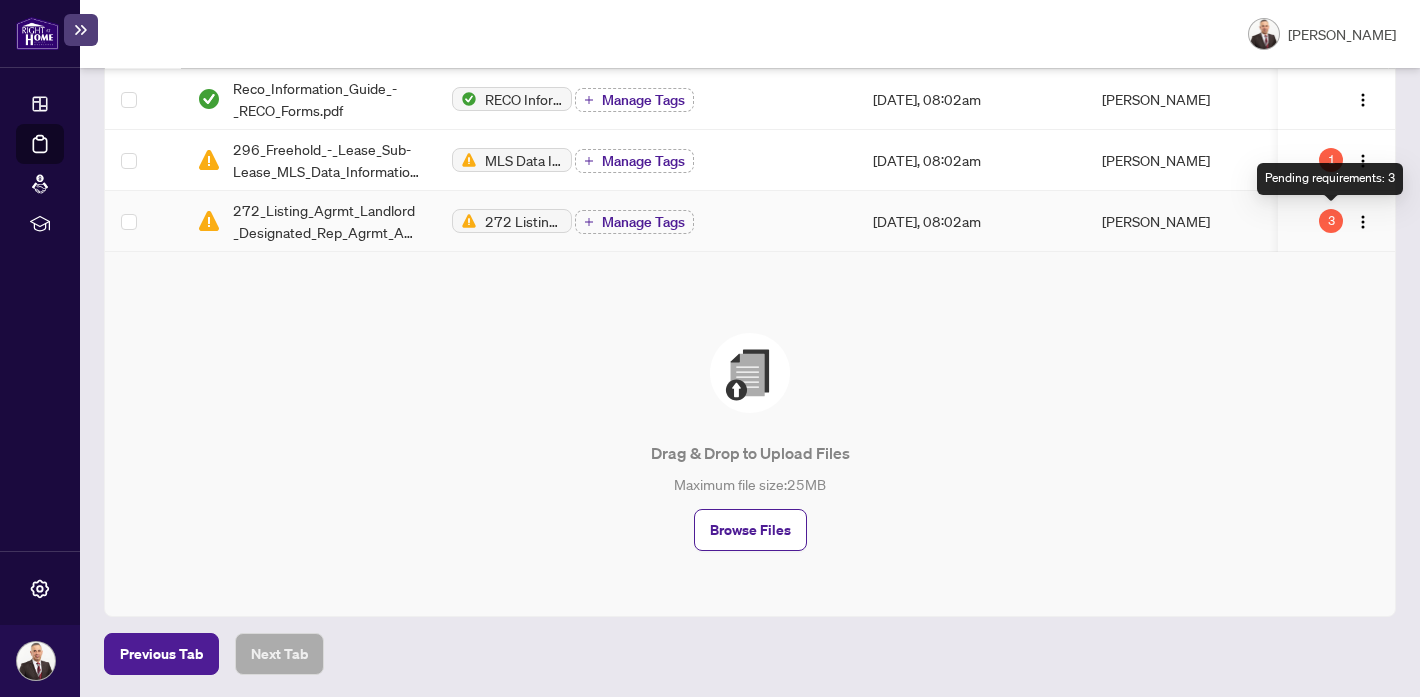 click on "3" at bounding box center (1331, 221) 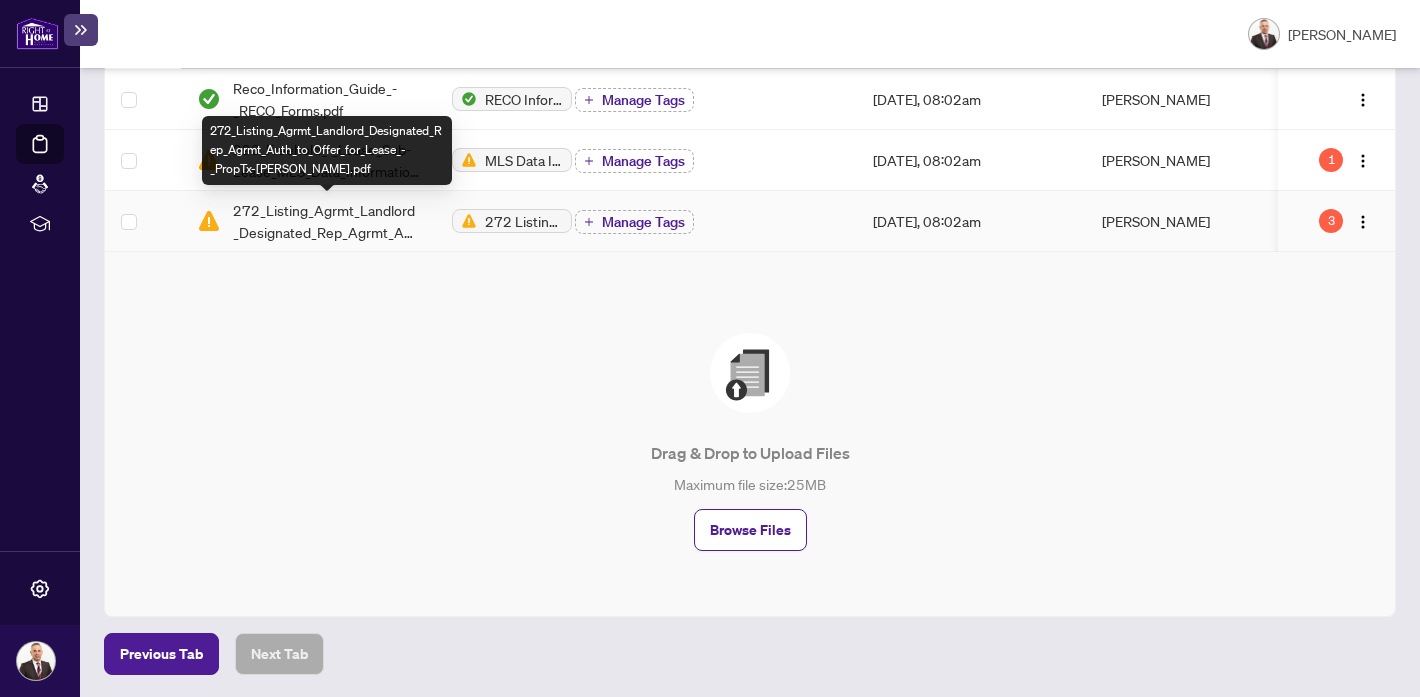 click on "272_Listing_Agrmt_Landlord_Designated_Rep_Agrmt_Auth_to_Offer_for_Lease_-_PropTx-OREA.pdf" at bounding box center (326, 221) 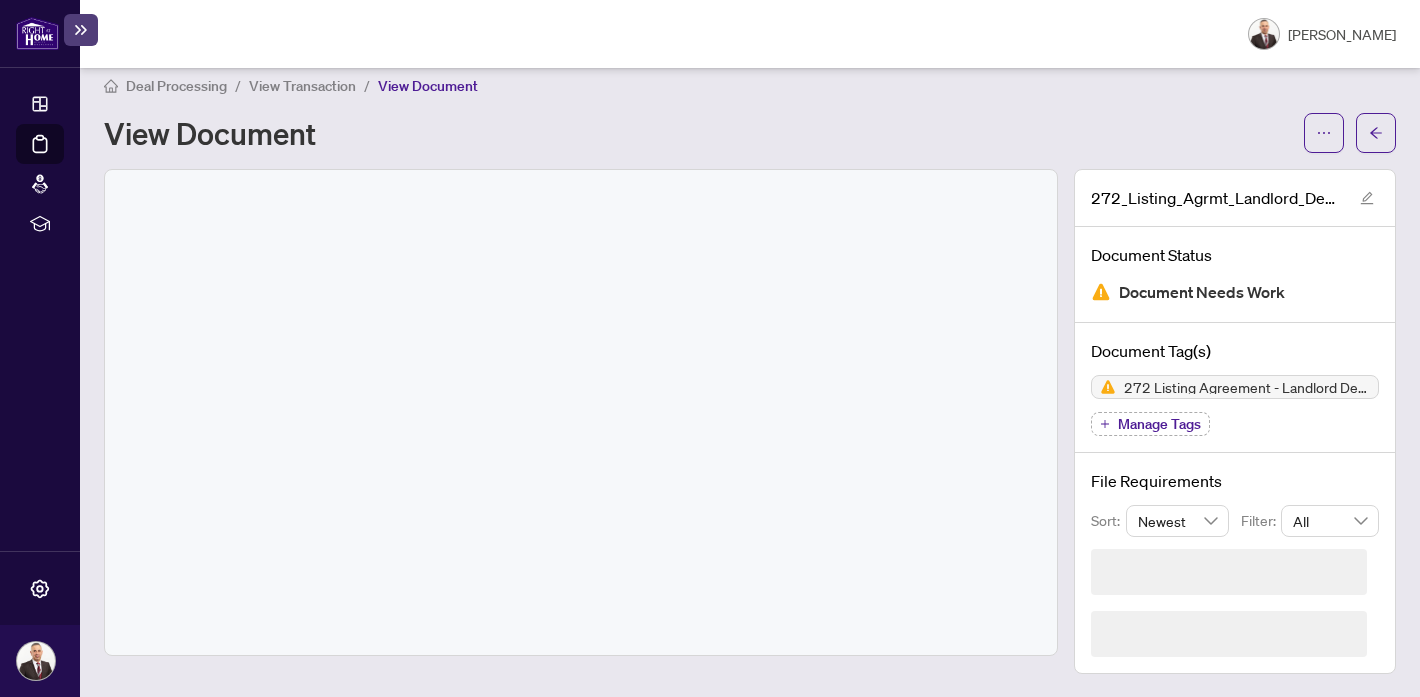 scroll, scrollTop: 52, scrollLeft: 0, axis: vertical 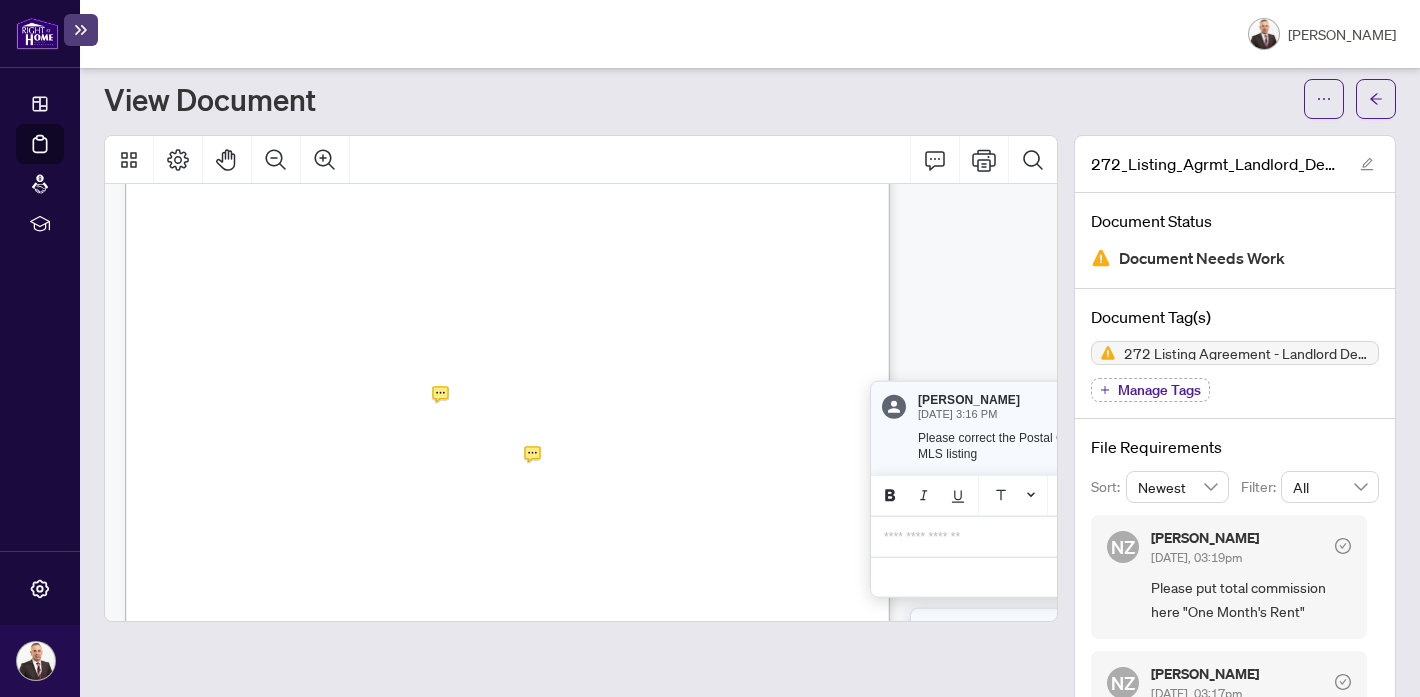 click on "**********" at bounding box center (1030, 536) 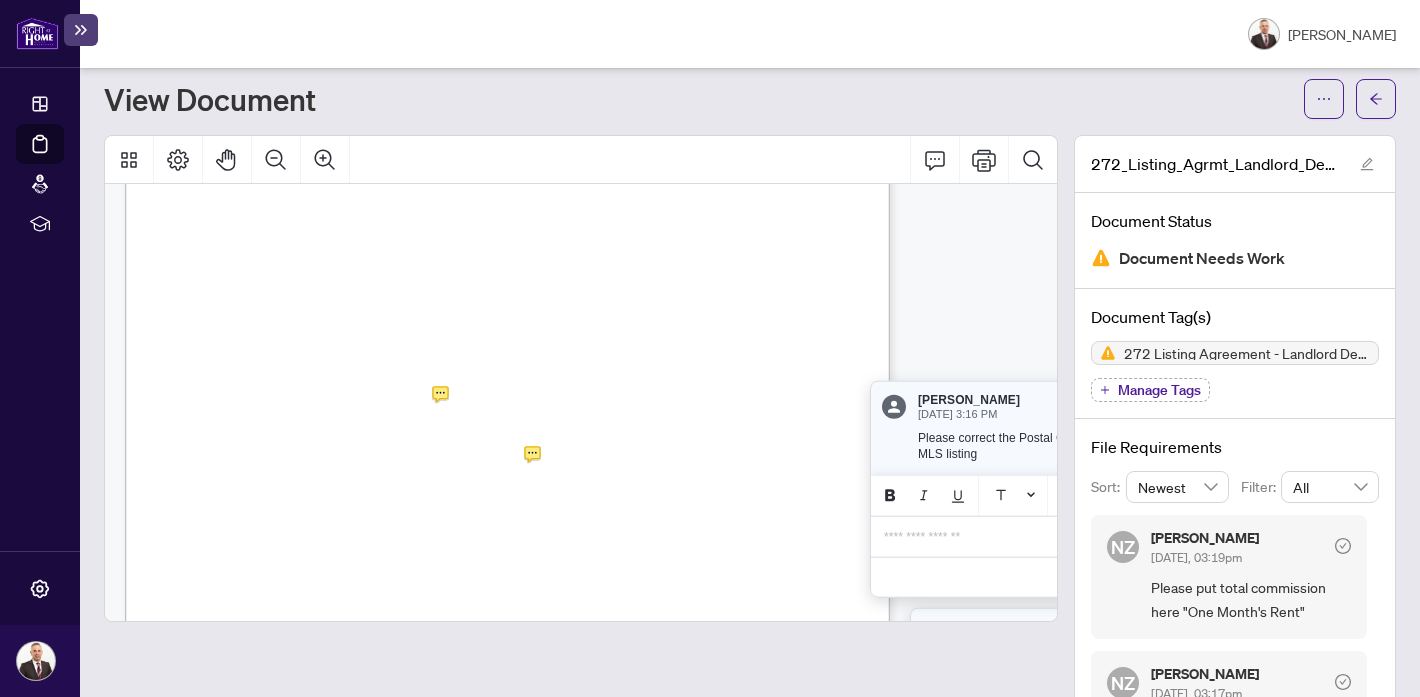 type 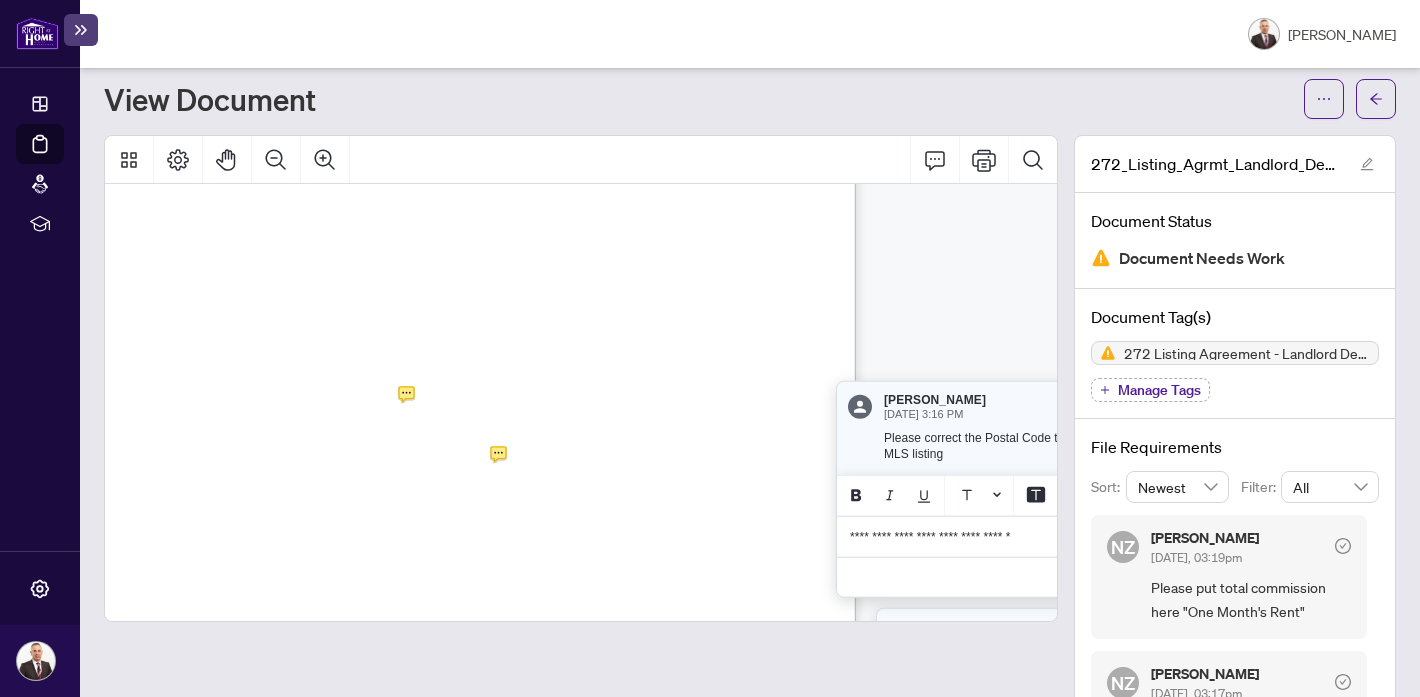 scroll, scrollTop: 143, scrollLeft: 38, axis: both 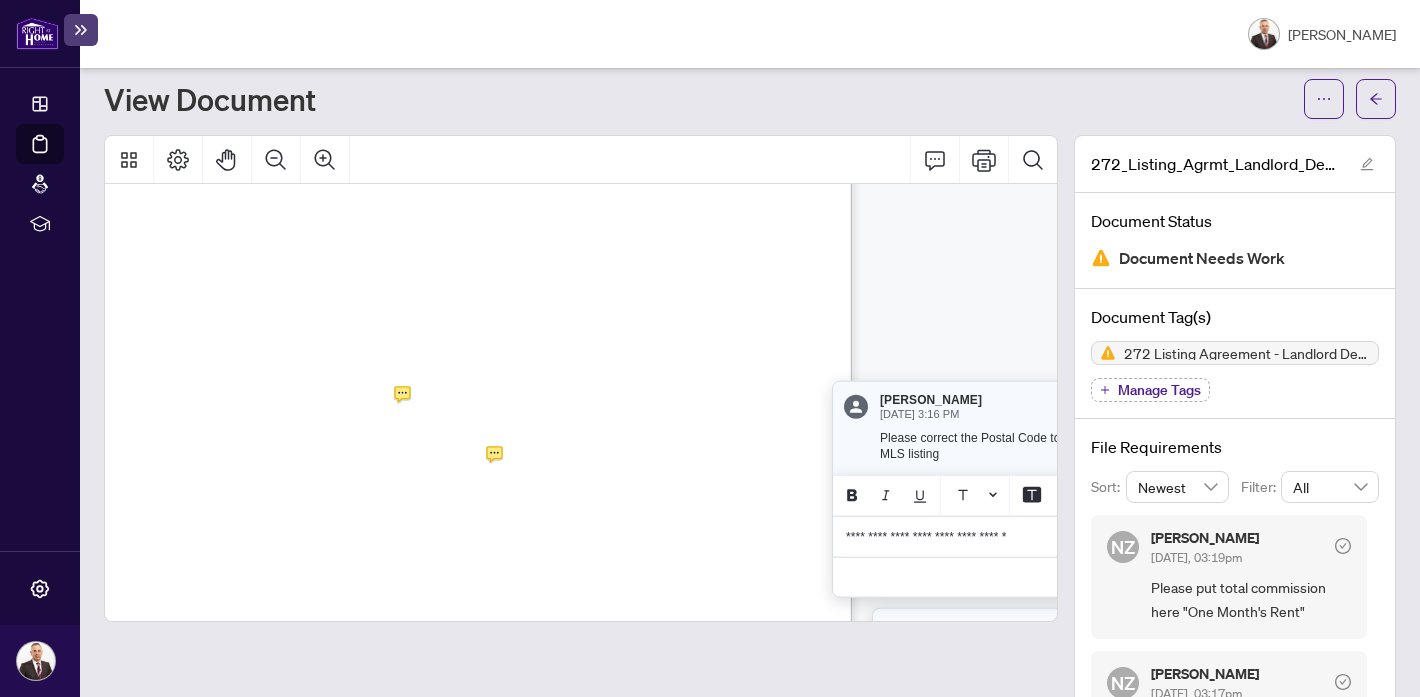click on "**********" at bounding box center [928, 536] 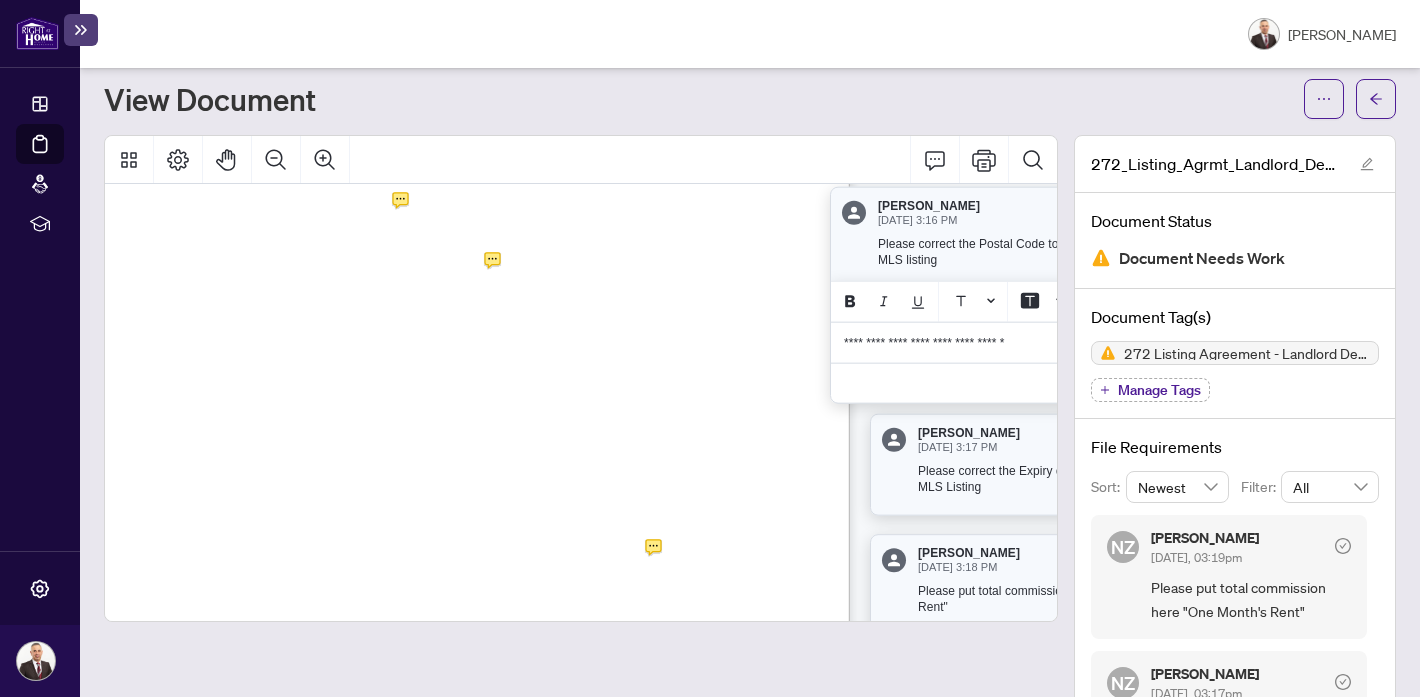 scroll, scrollTop: 346, scrollLeft: 40, axis: both 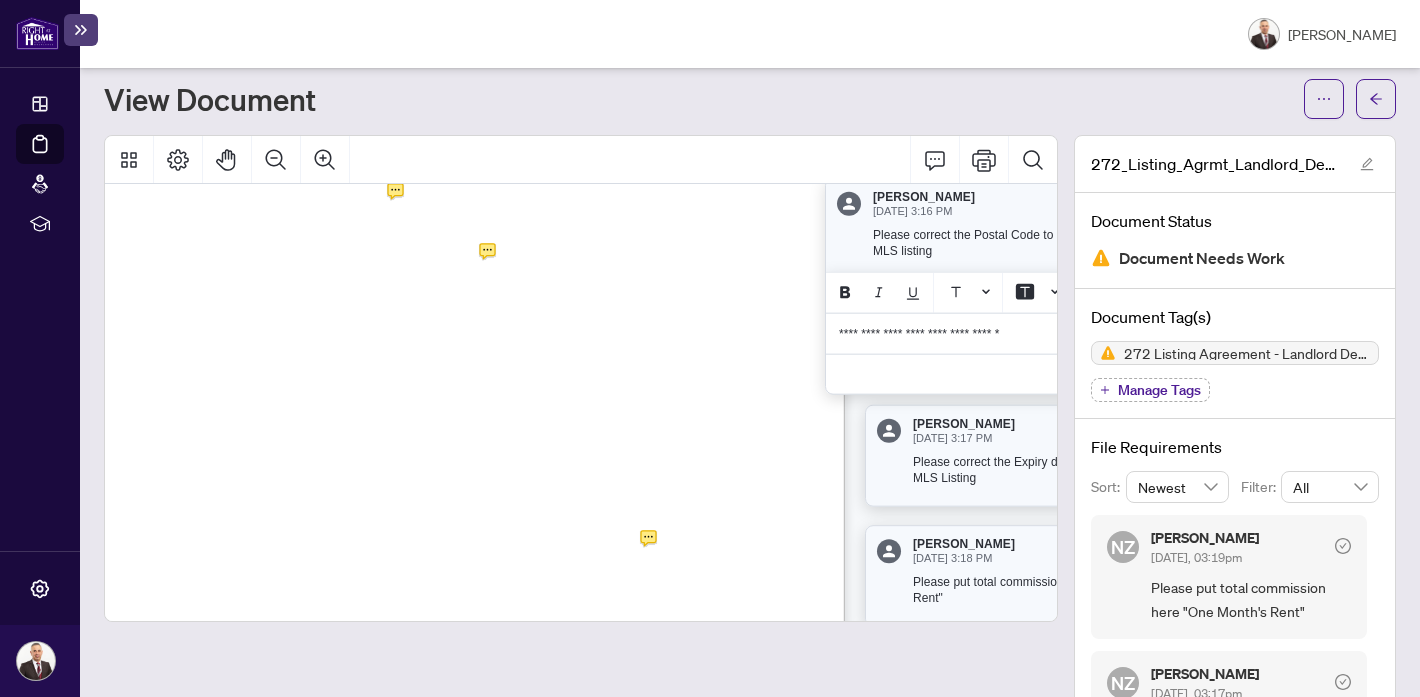 click on "Please correct the Expiry date to reflect your MLS Listing" at bounding box center (1043, 469) 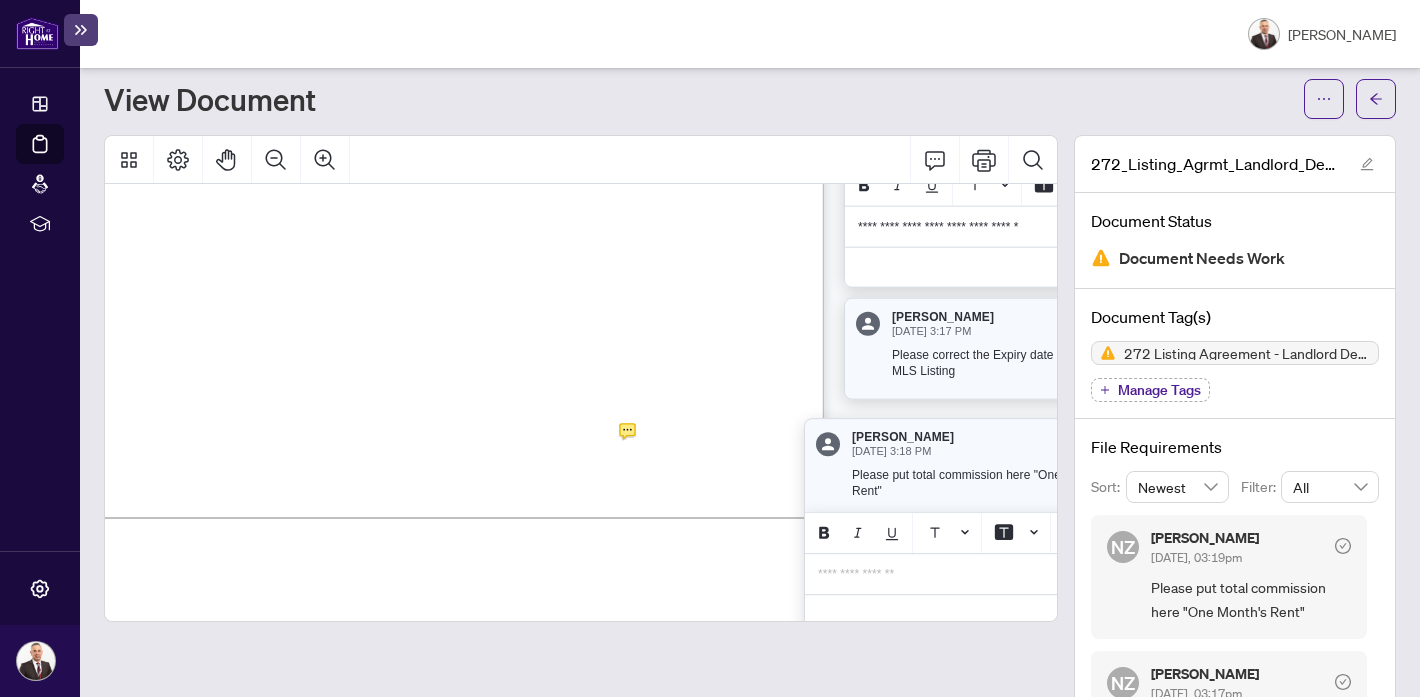 scroll, scrollTop: 453, scrollLeft: 74, axis: both 